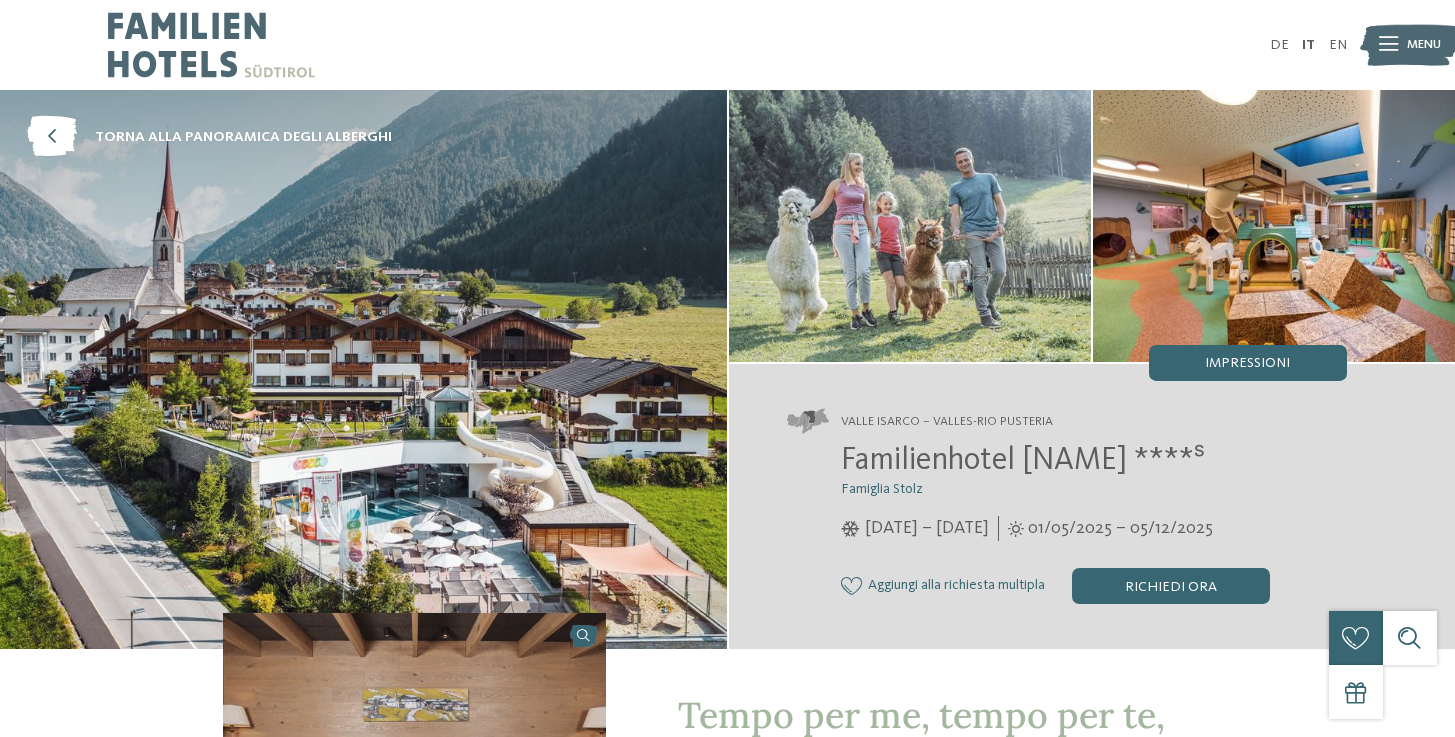 scroll, scrollTop: 0, scrollLeft: 0, axis: both 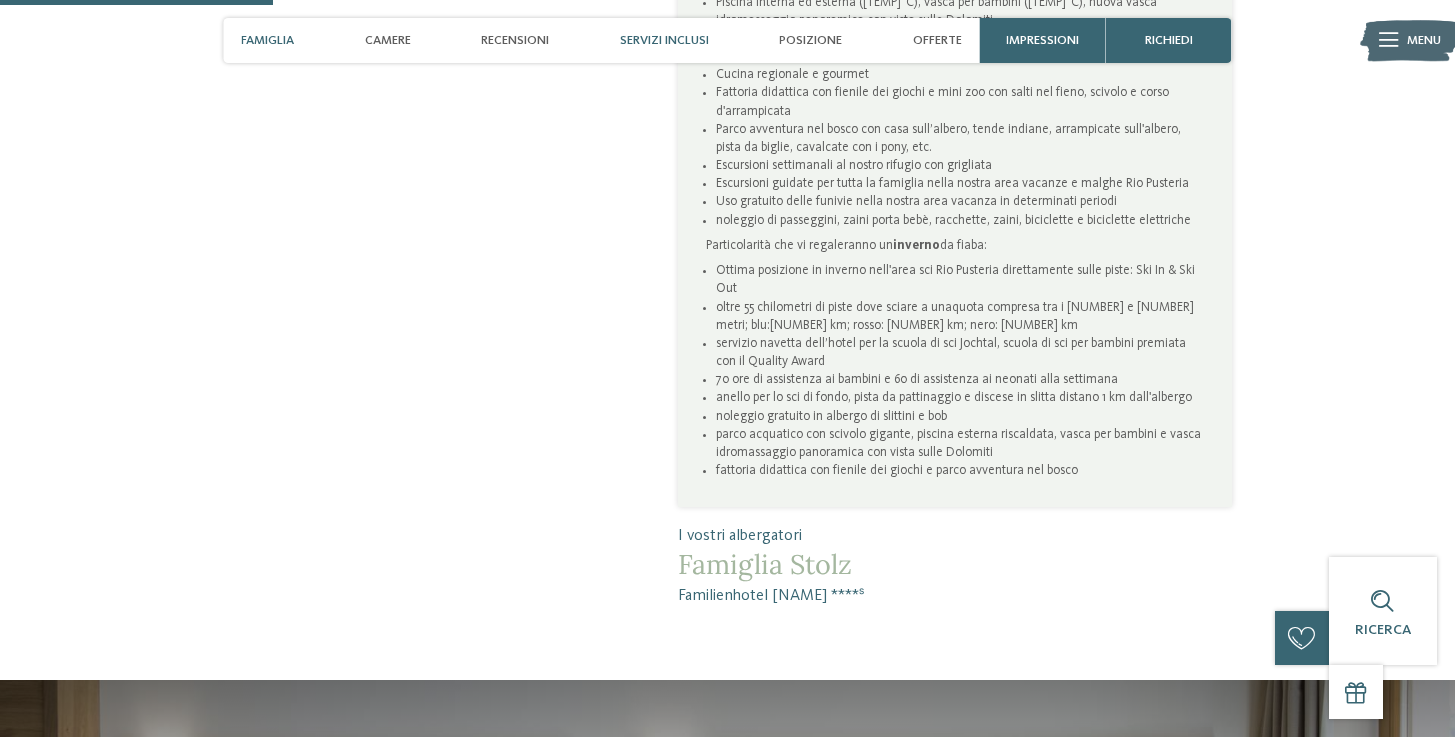 click on "Servizi inclusi" at bounding box center [664, 40] 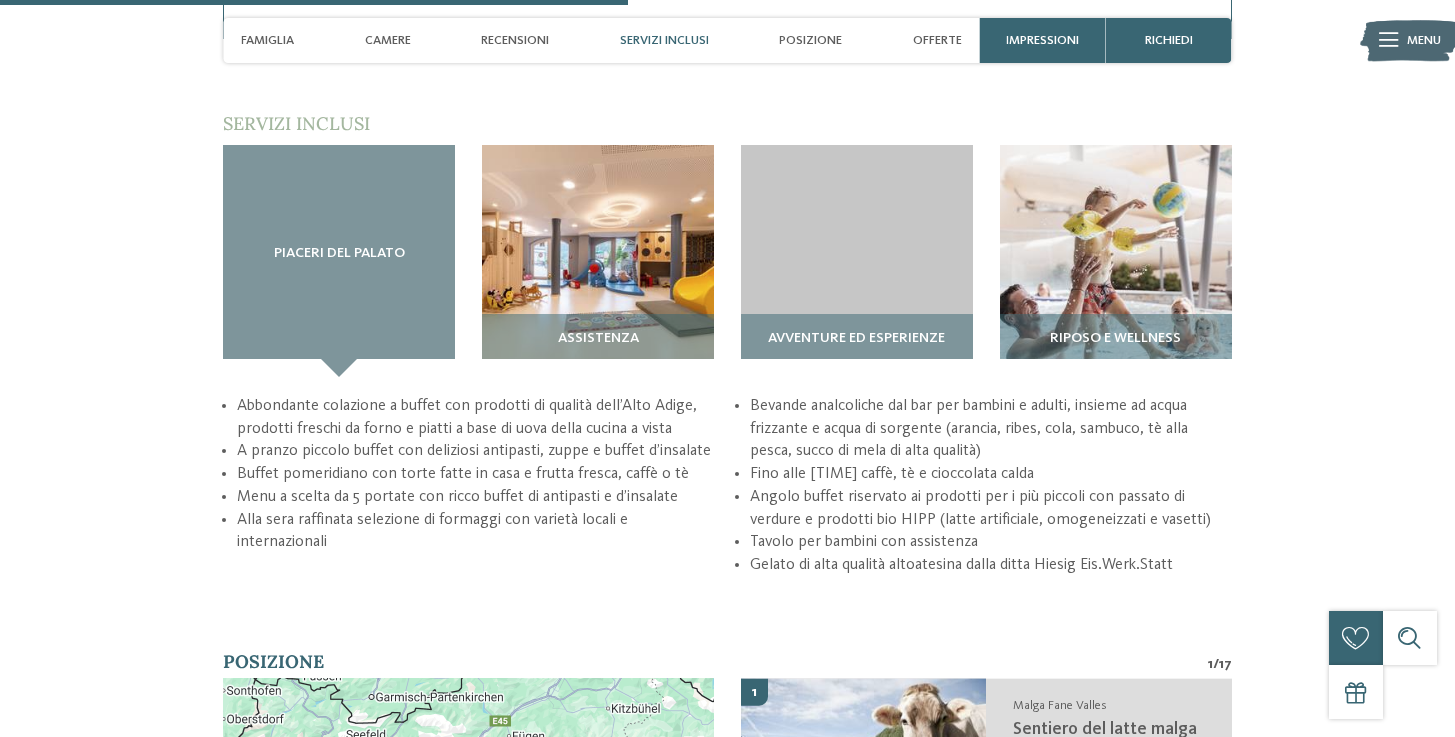 scroll, scrollTop: 2770, scrollLeft: 0, axis: vertical 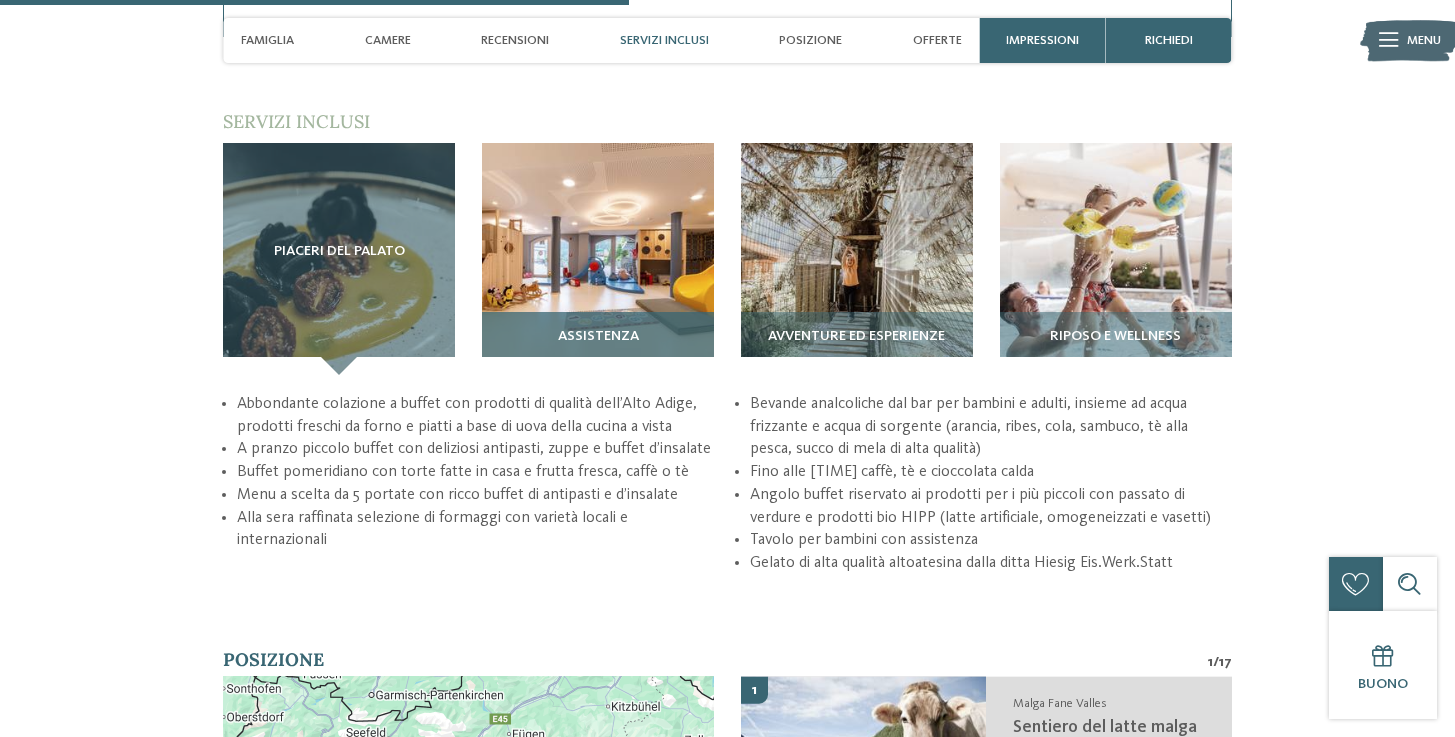 click at bounding box center (339, 259) 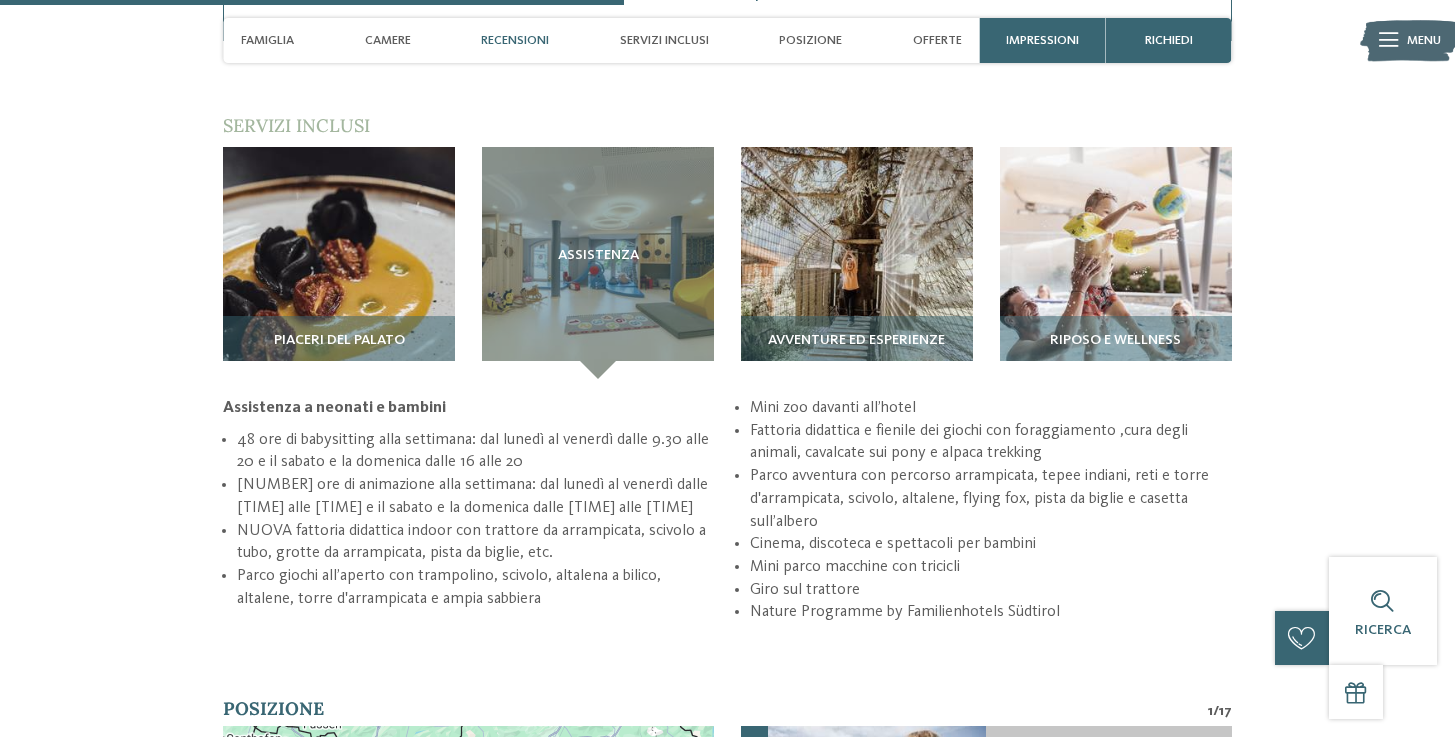 scroll, scrollTop: 2765, scrollLeft: 0, axis: vertical 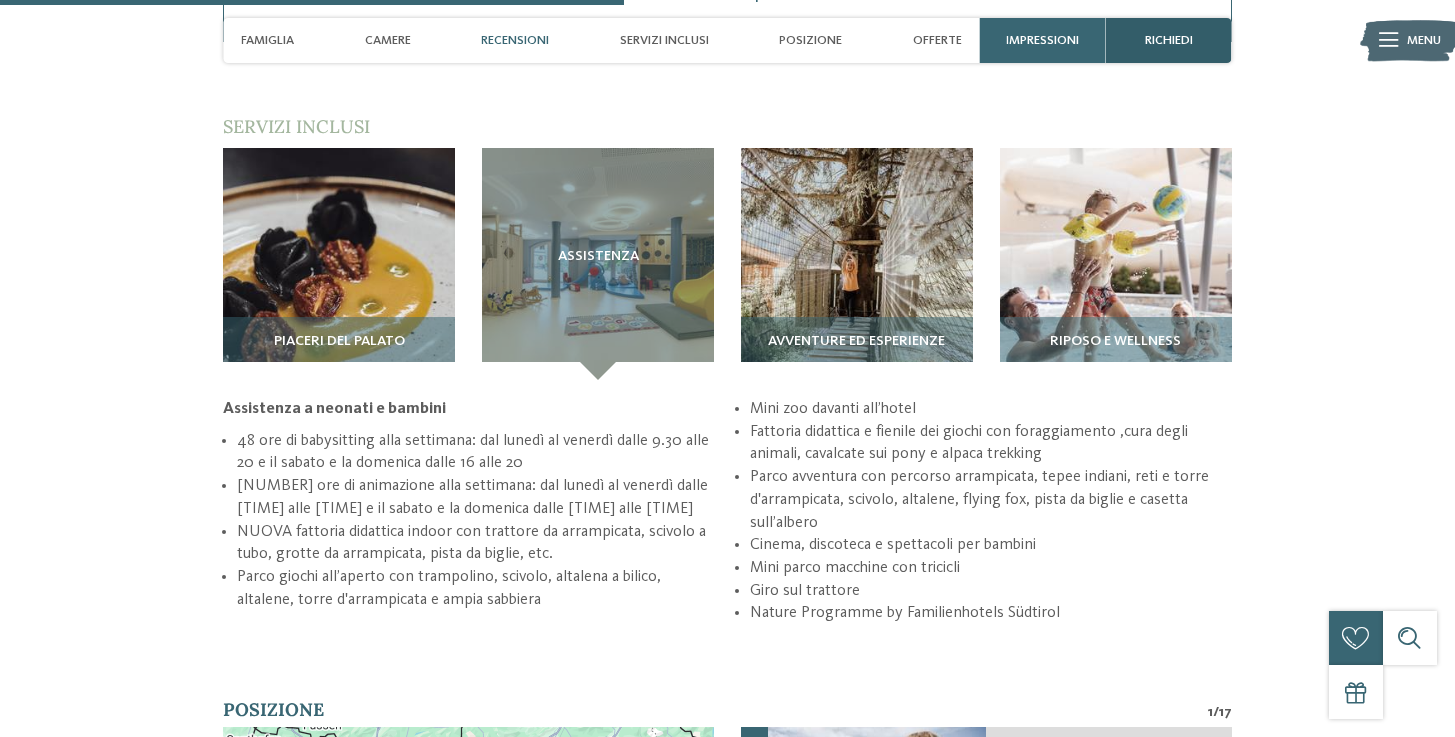 click on "richiedi" at bounding box center (1169, 40) 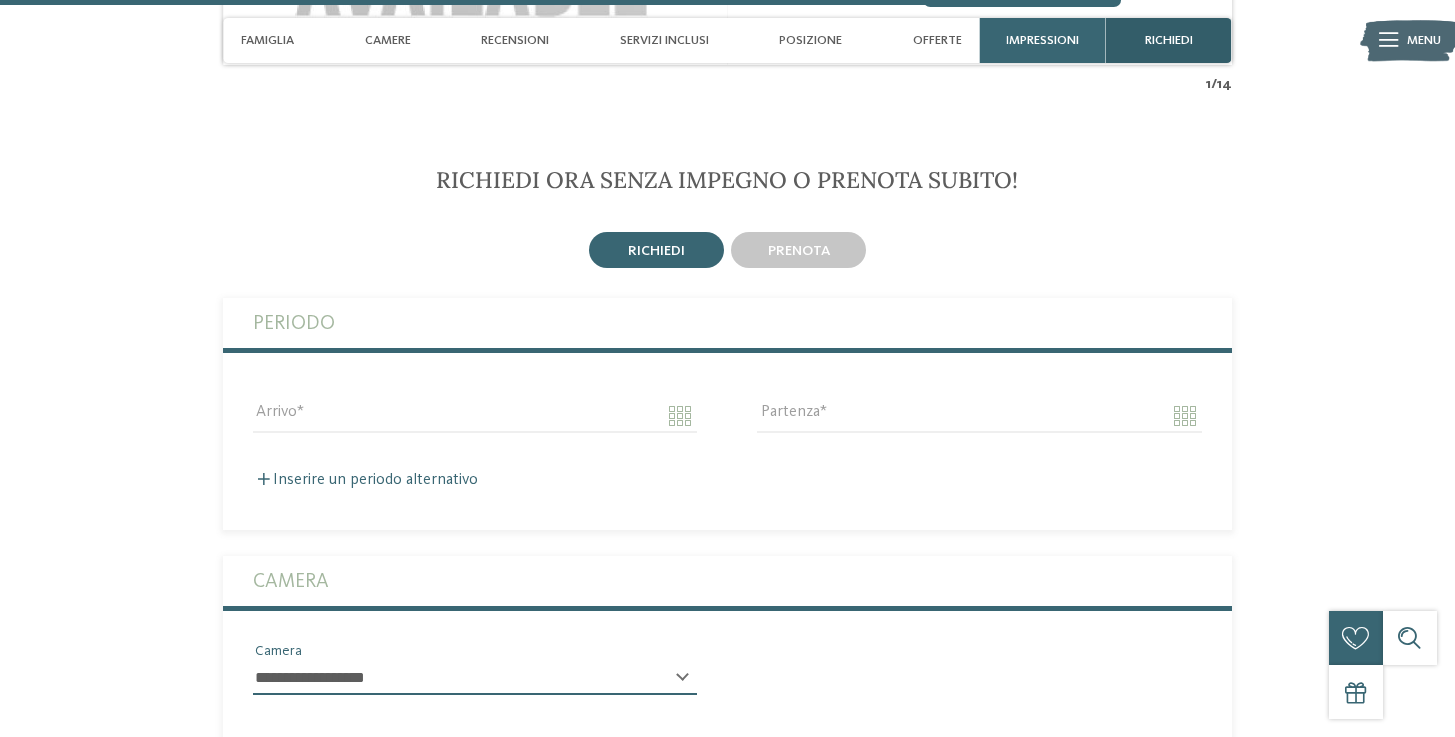 scroll, scrollTop: 4579, scrollLeft: 0, axis: vertical 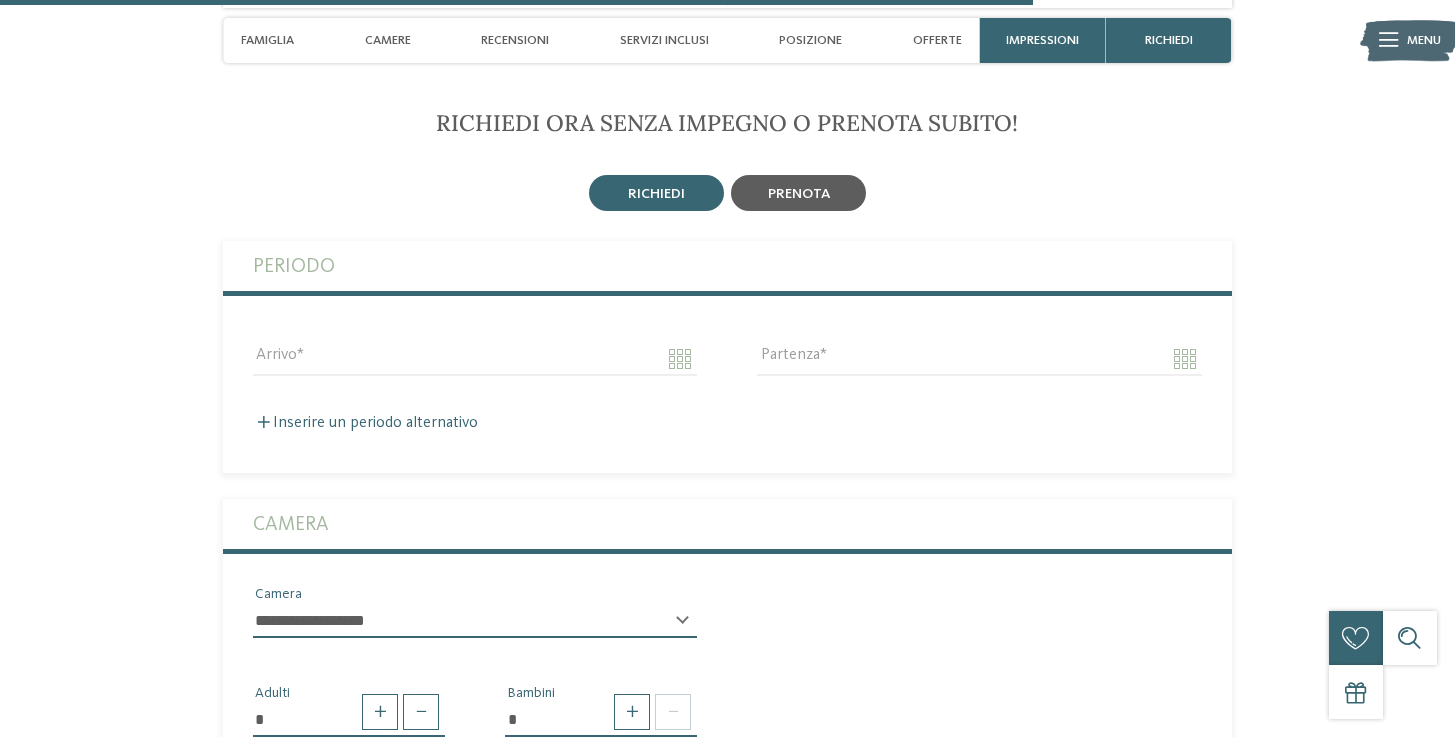 click on "prenota" at bounding box center [656, 194] 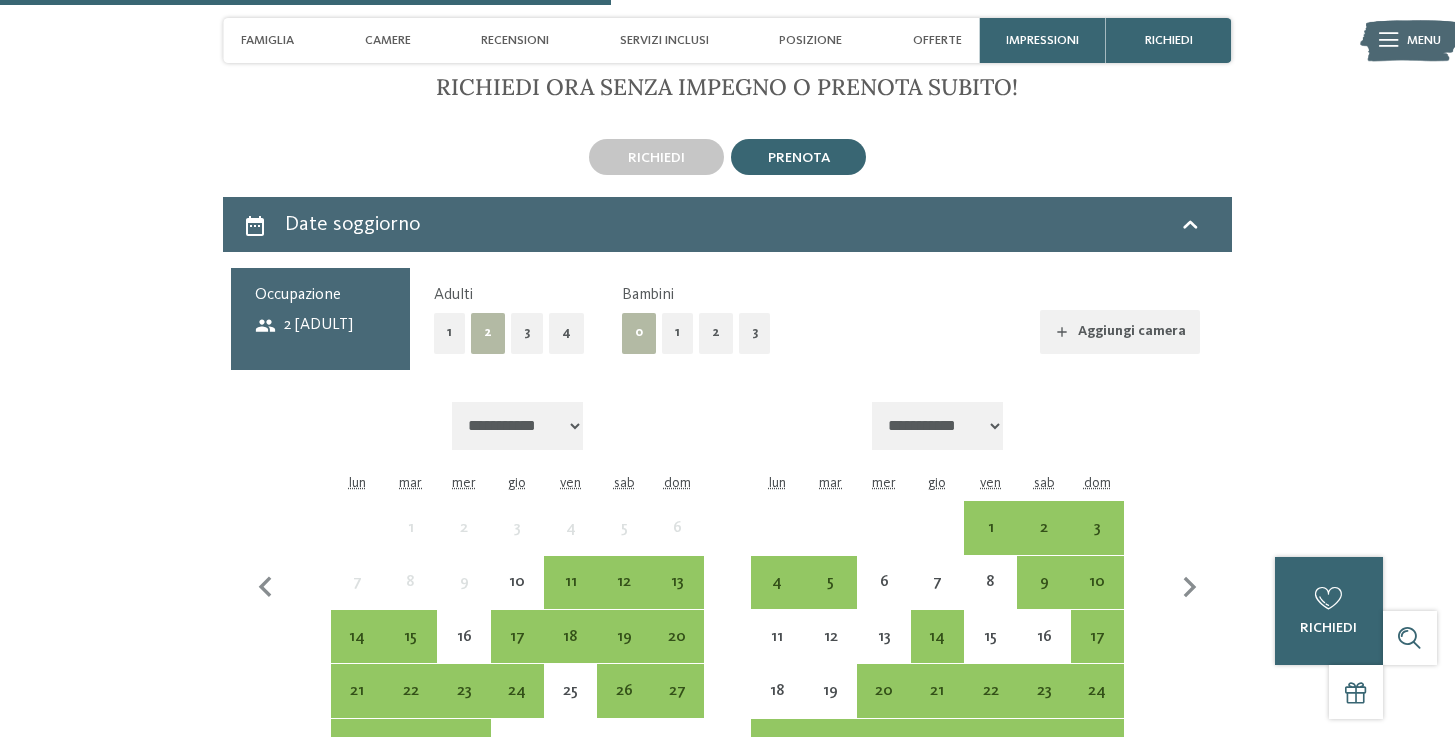 scroll, scrollTop: 4762, scrollLeft: 0, axis: vertical 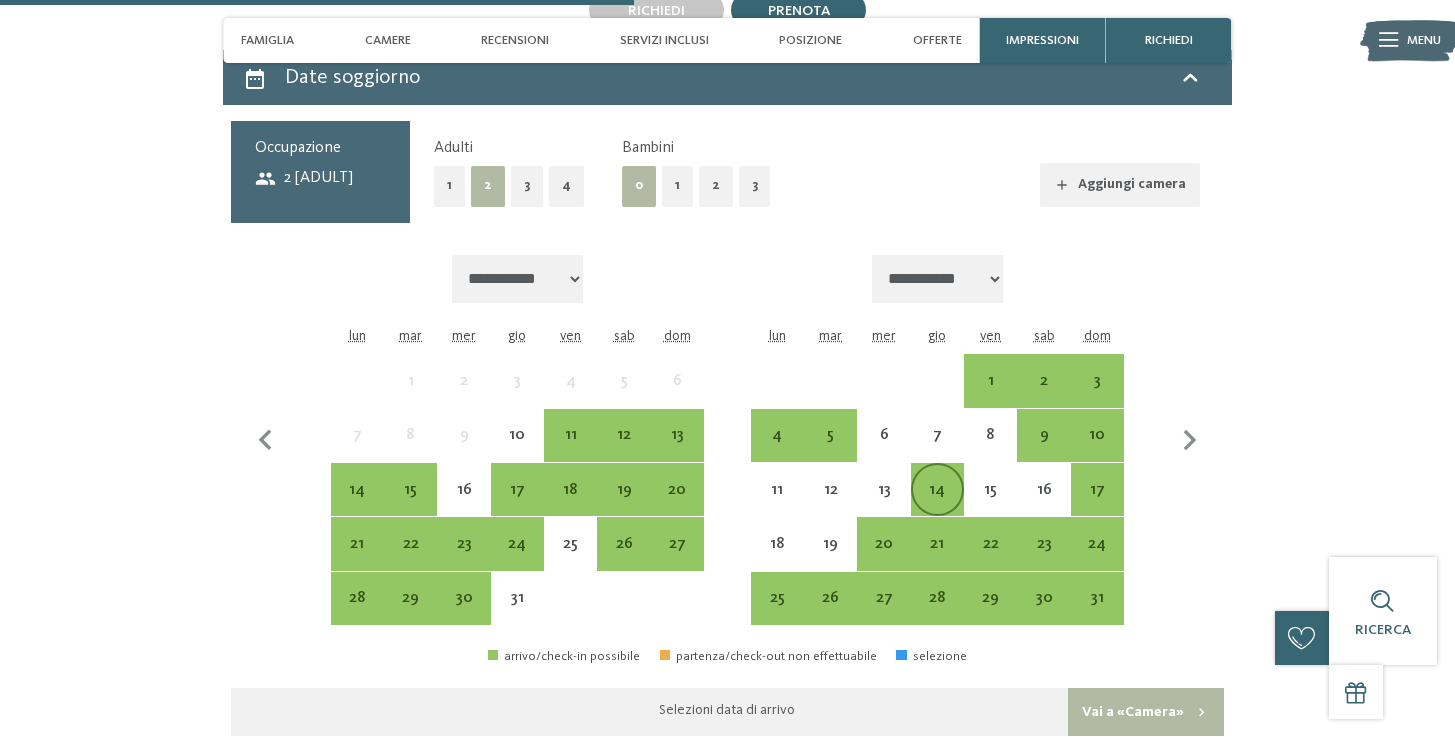 click on "[NUMBER]" at bounding box center [937, 506] 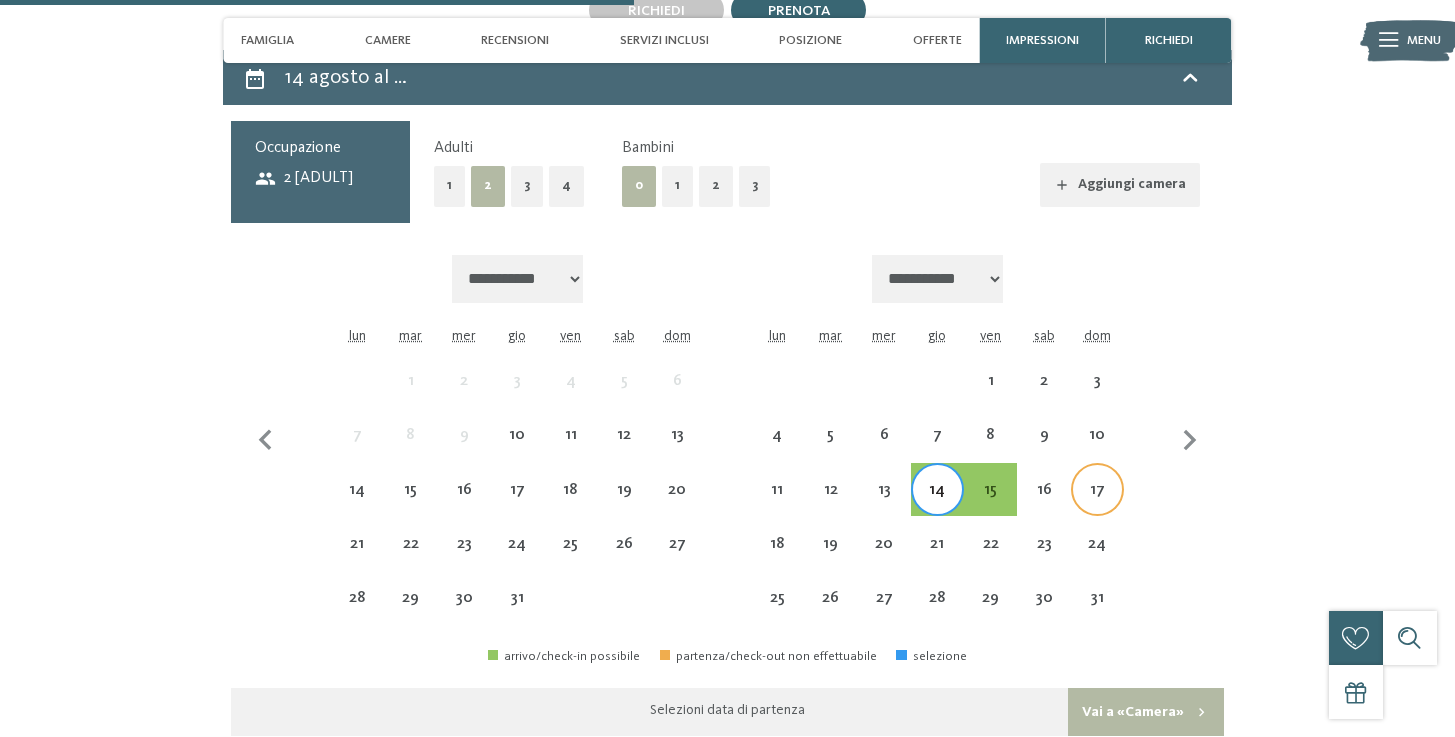 click on "17" at bounding box center (1097, 506) 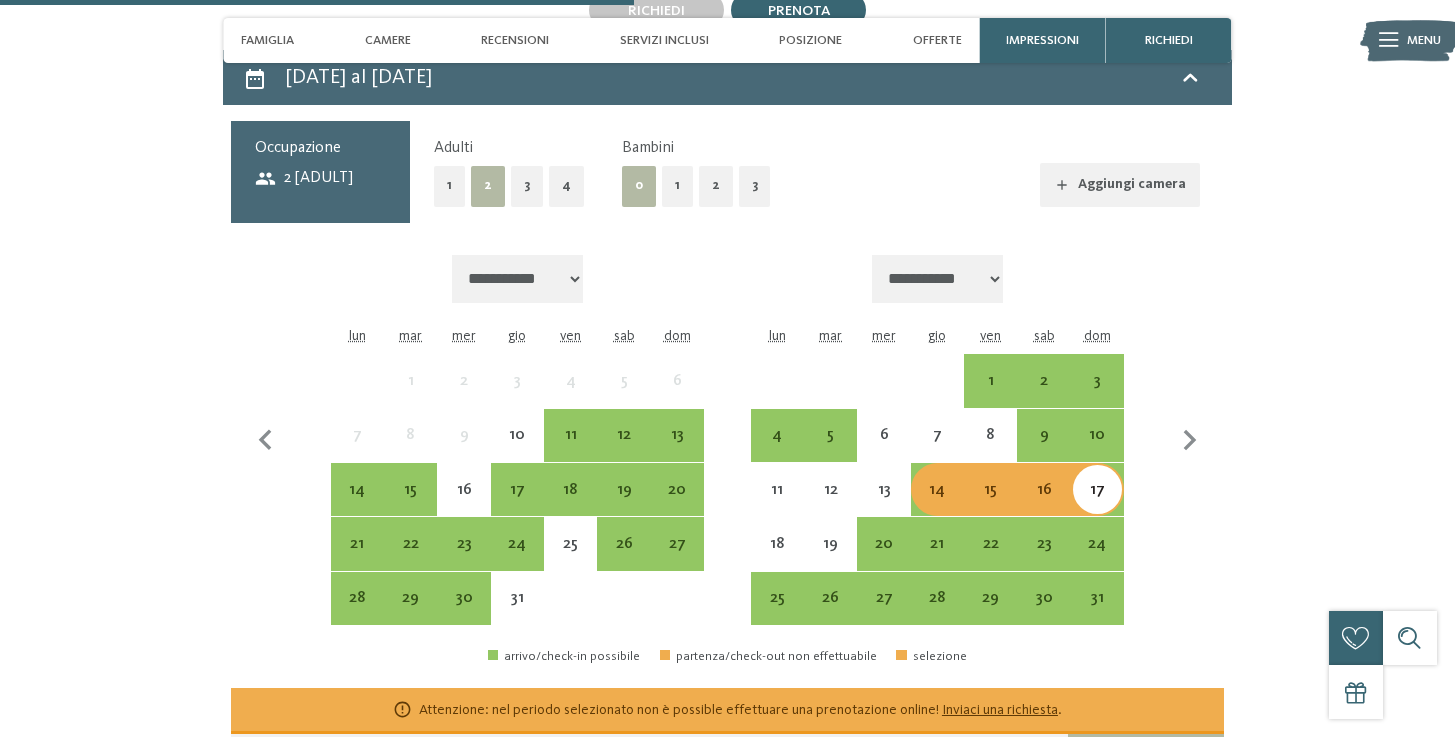 click on "Richiedi ora senza impegno o prenota subito!
richiedi
prenota" at bounding box center [727, 611] 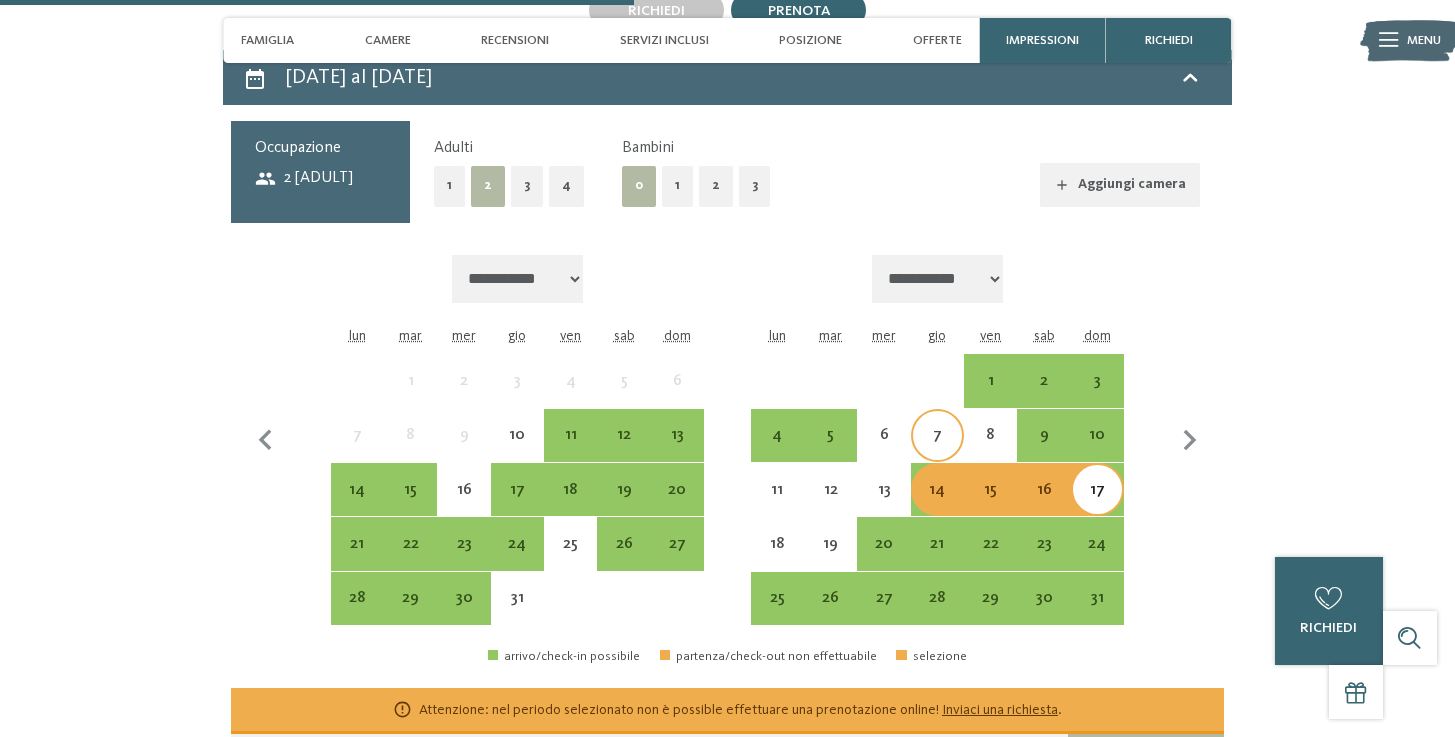 click on "7" at bounding box center (937, 451) 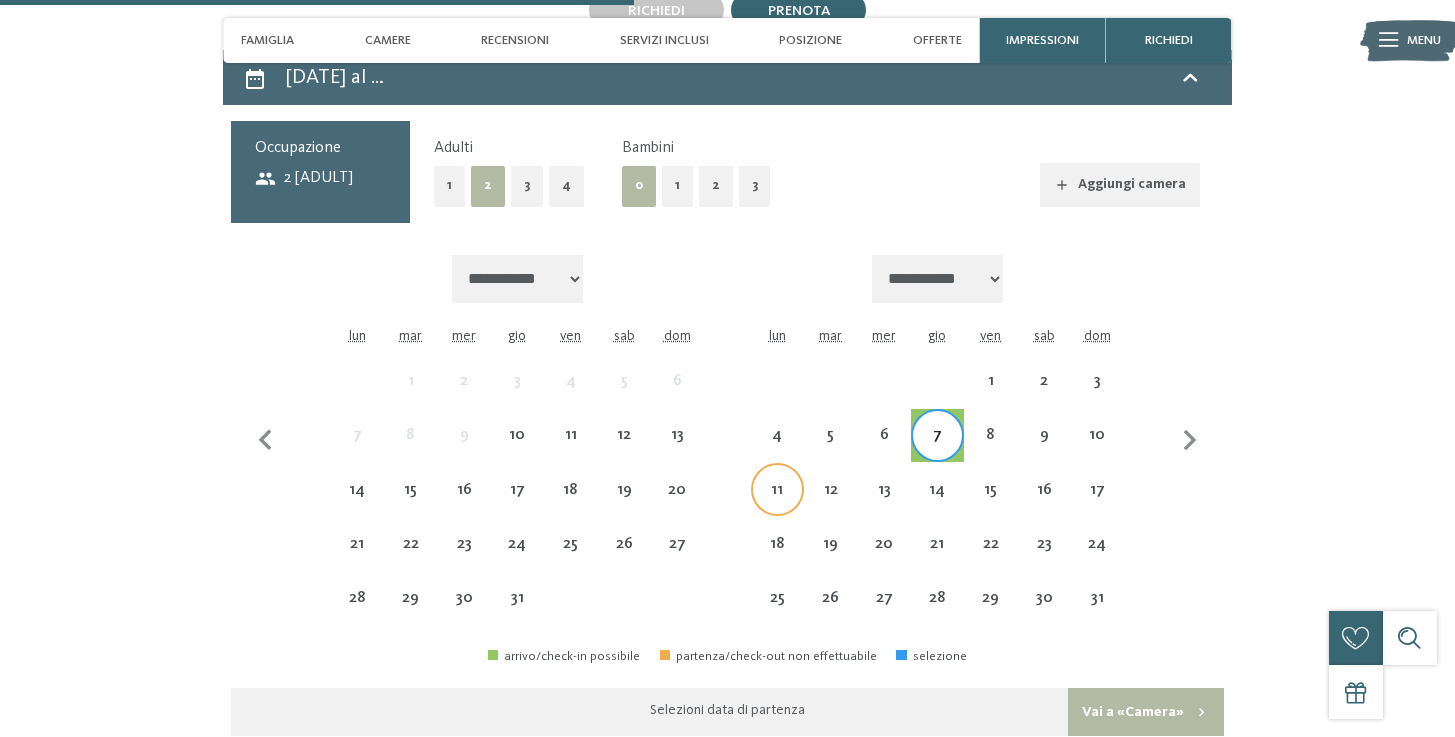 click on "11" at bounding box center (777, 506) 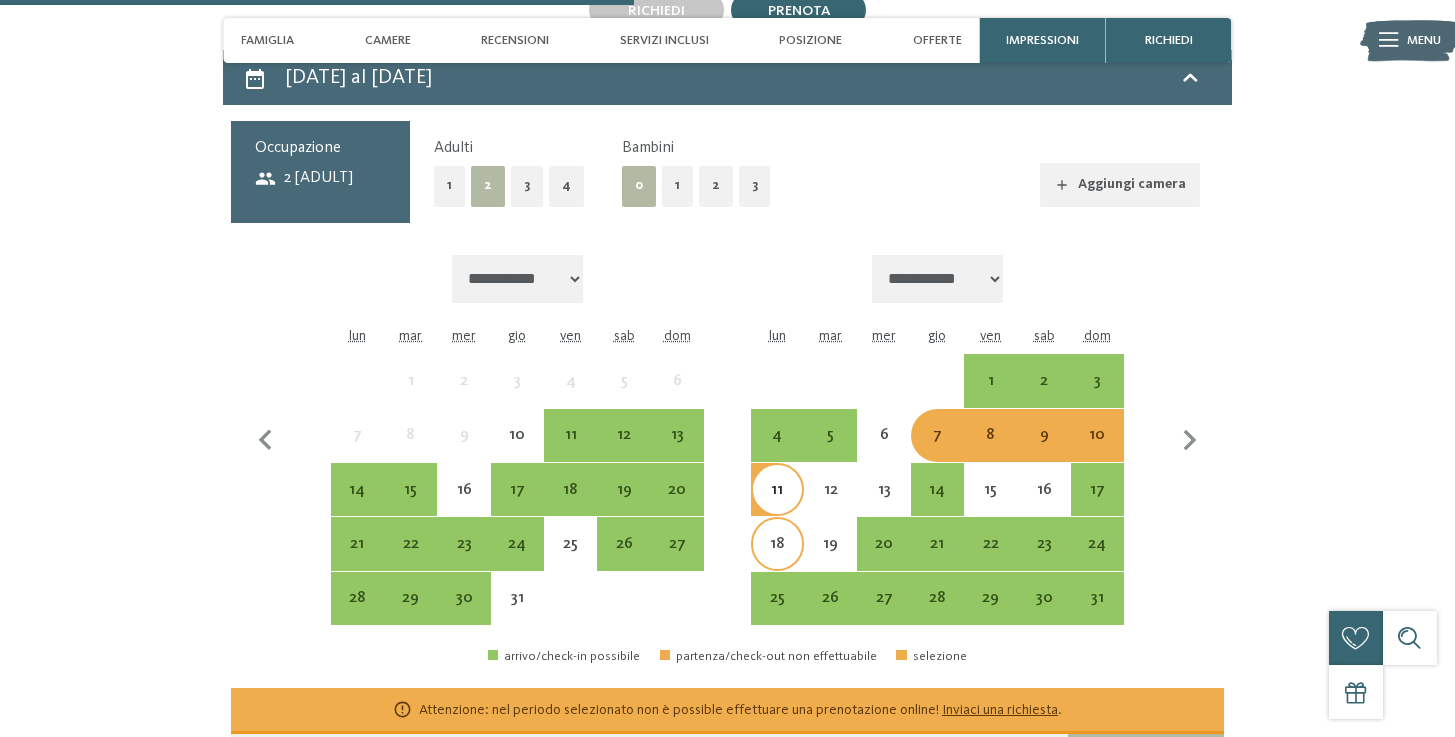 click on "18" at bounding box center [777, 560] 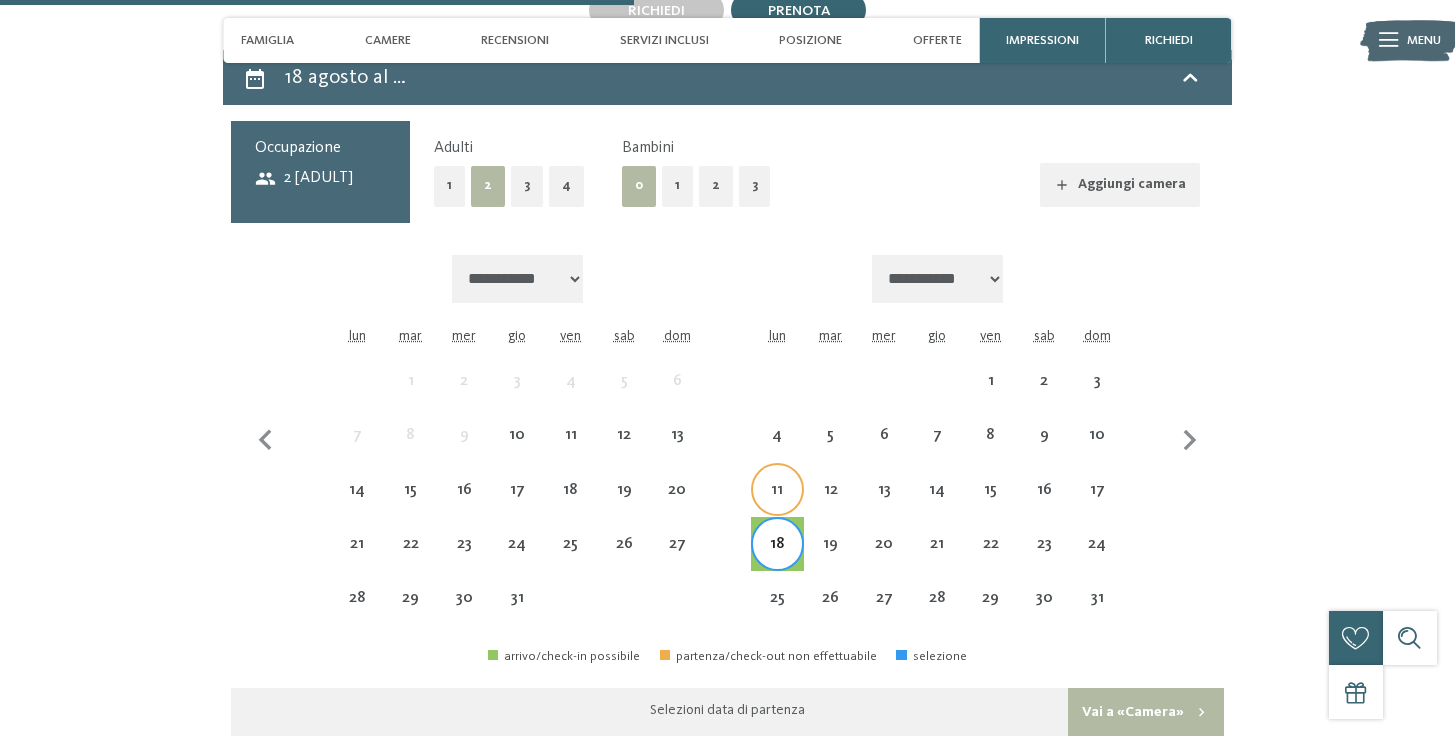click on "11" at bounding box center (777, 506) 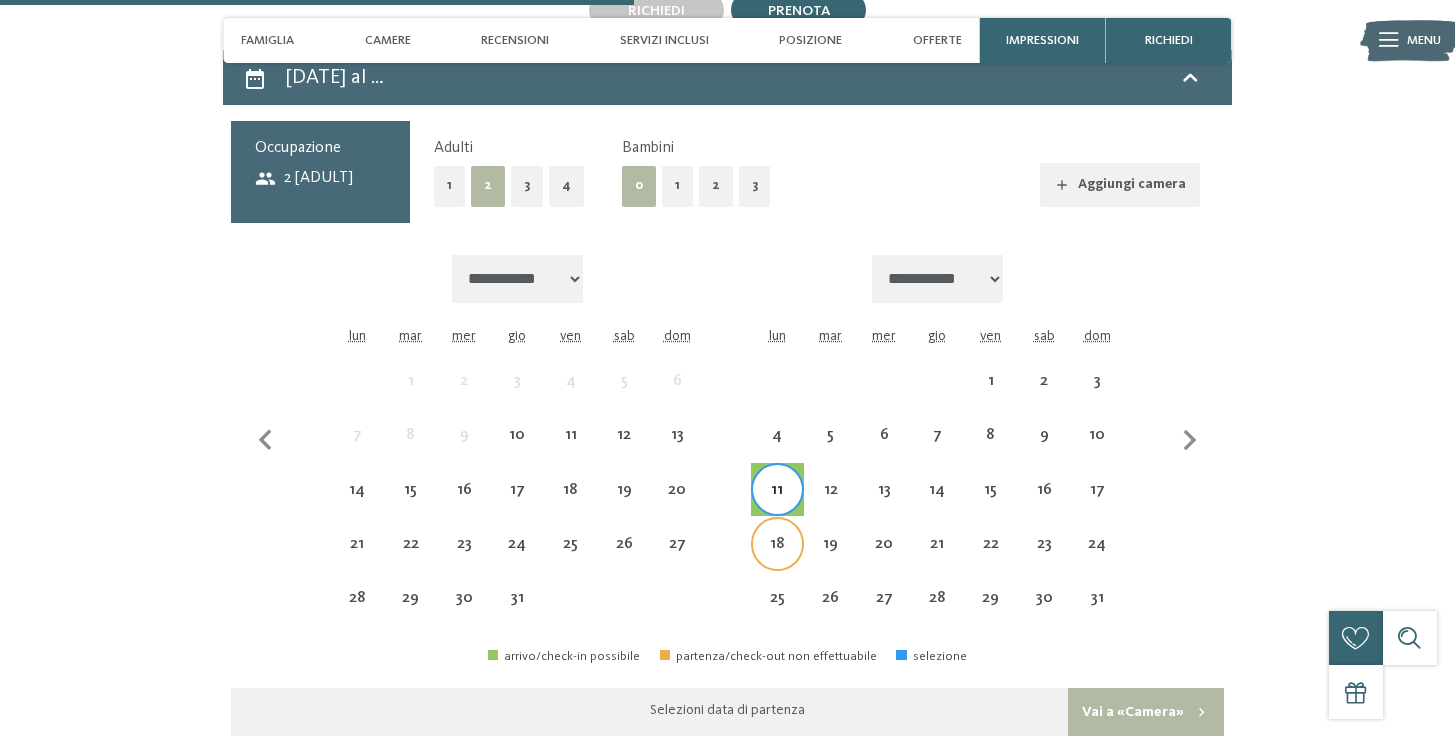 click on "18" at bounding box center [777, 560] 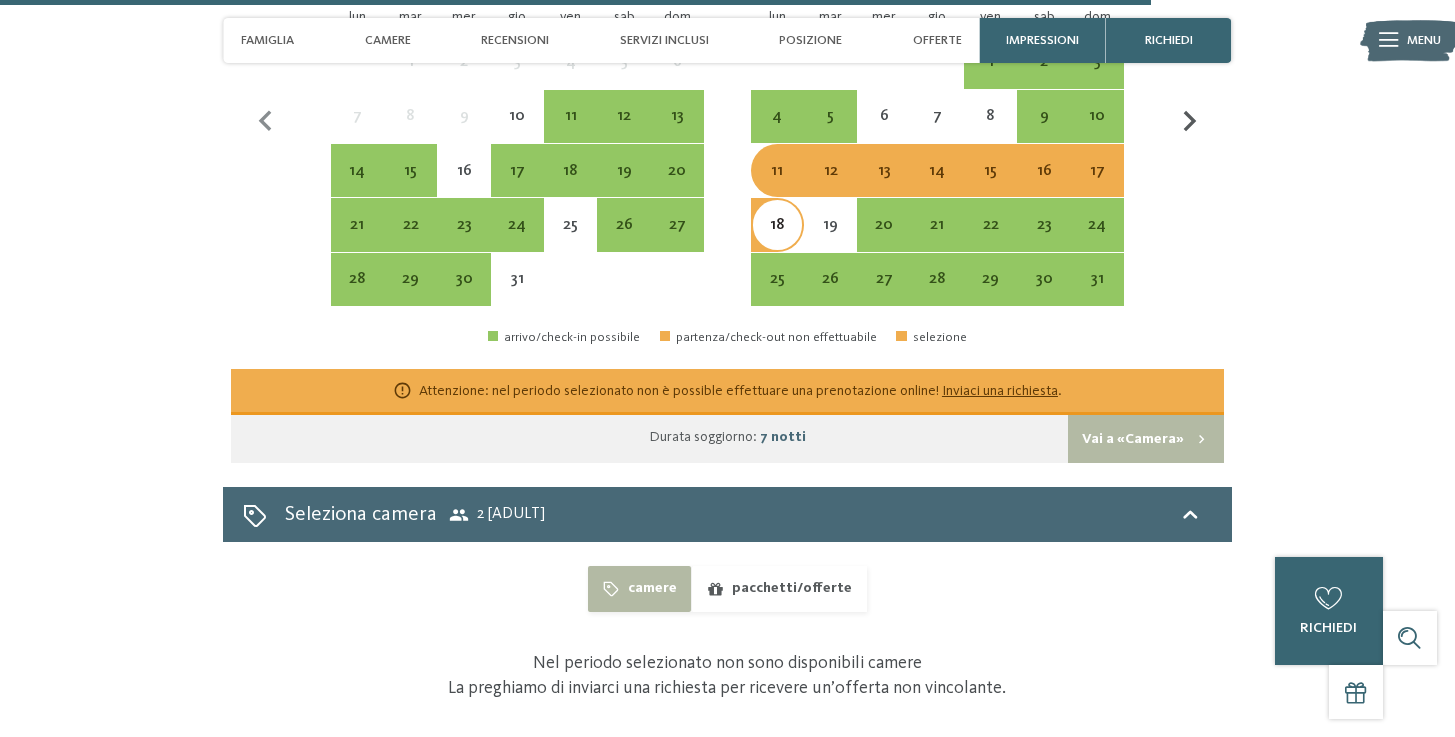 scroll, scrollTop: 5109, scrollLeft: 0, axis: vertical 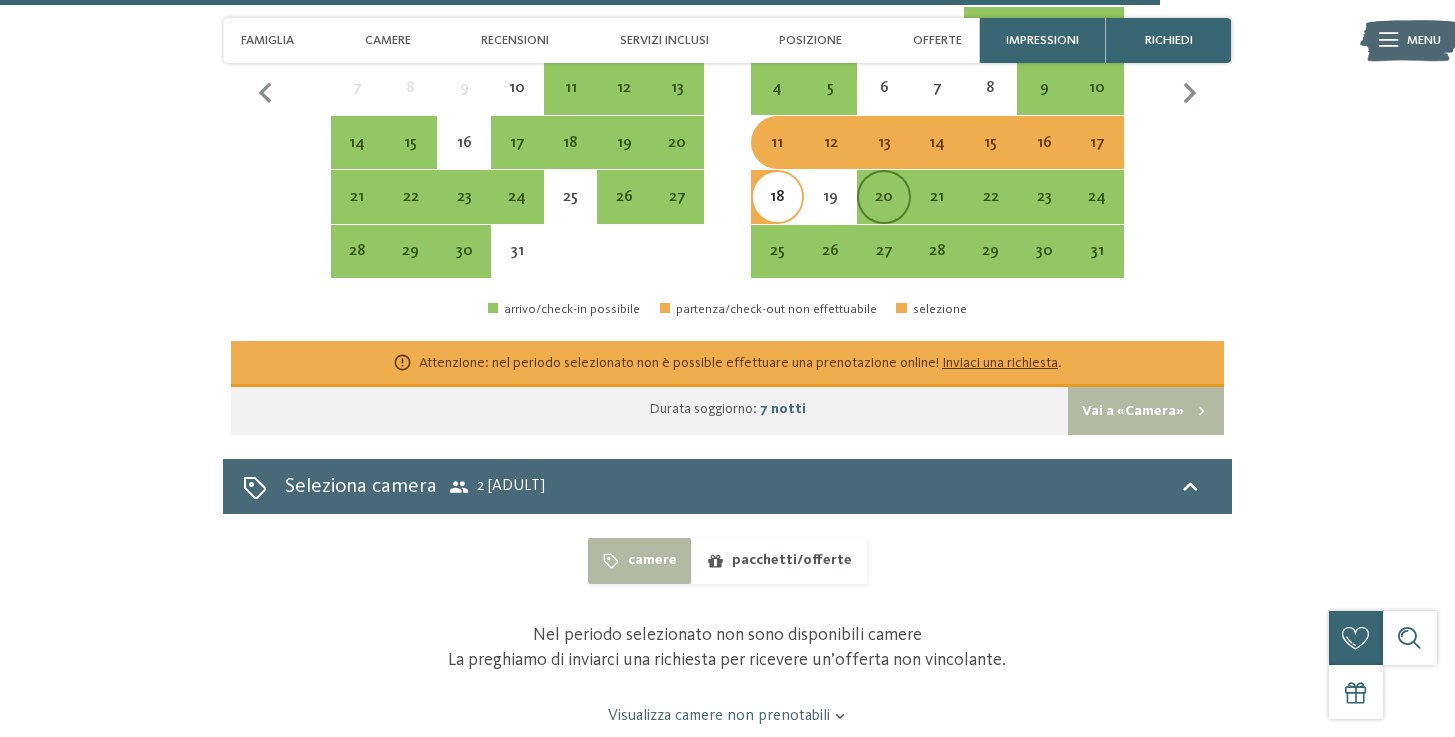 click on "20" at bounding box center (883, 213) 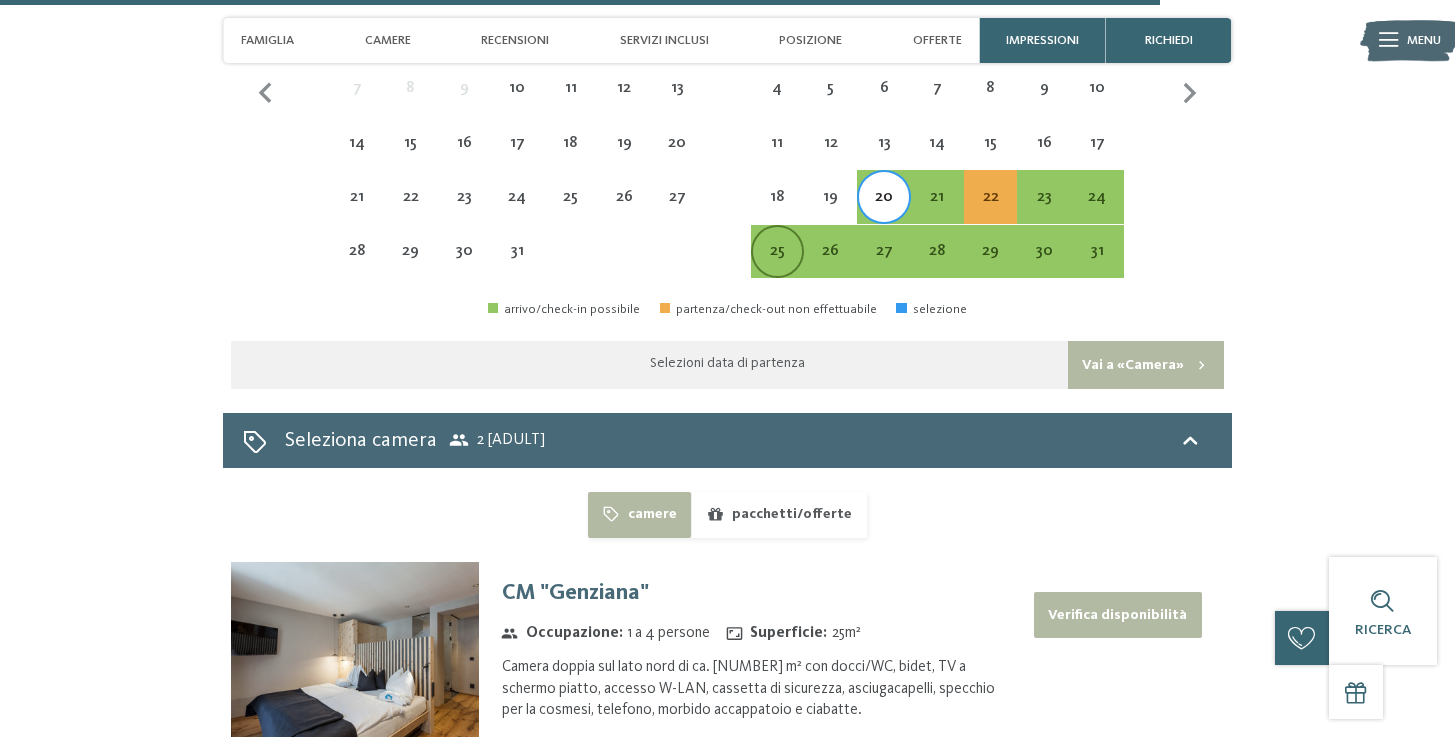 click on "25" at bounding box center (777, 267) 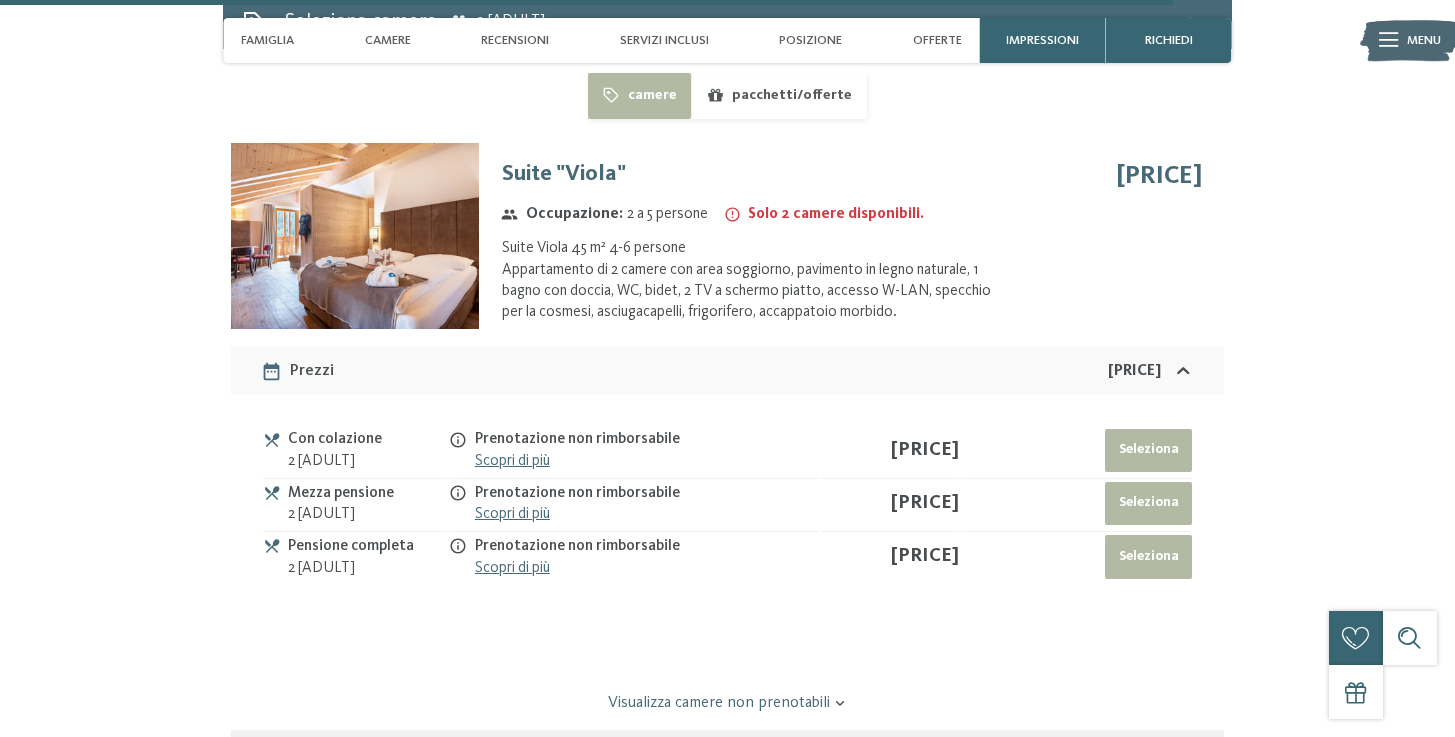 scroll, scrollTop: 5535, scrollLeft: 0, axis: vertical 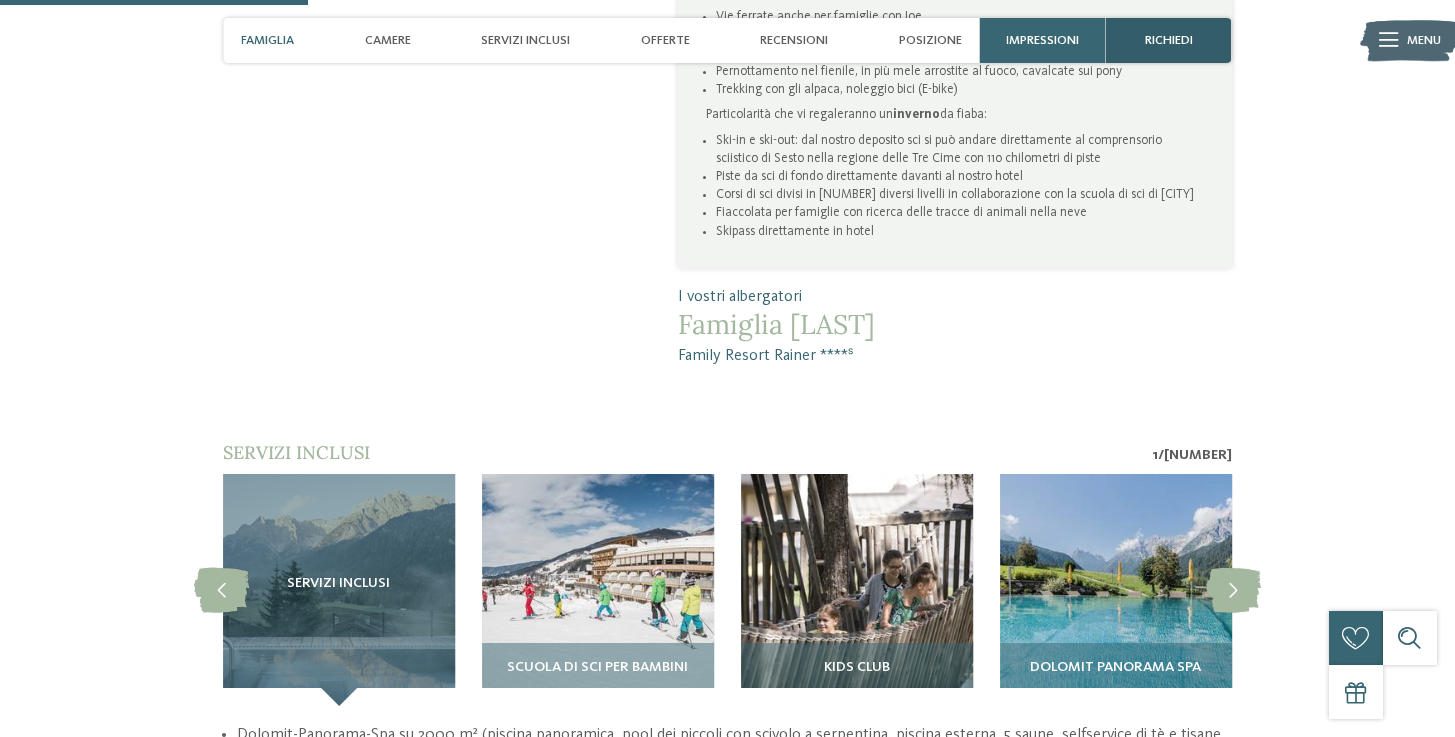 click on "richiedi" at bounding box center (1169, 40) 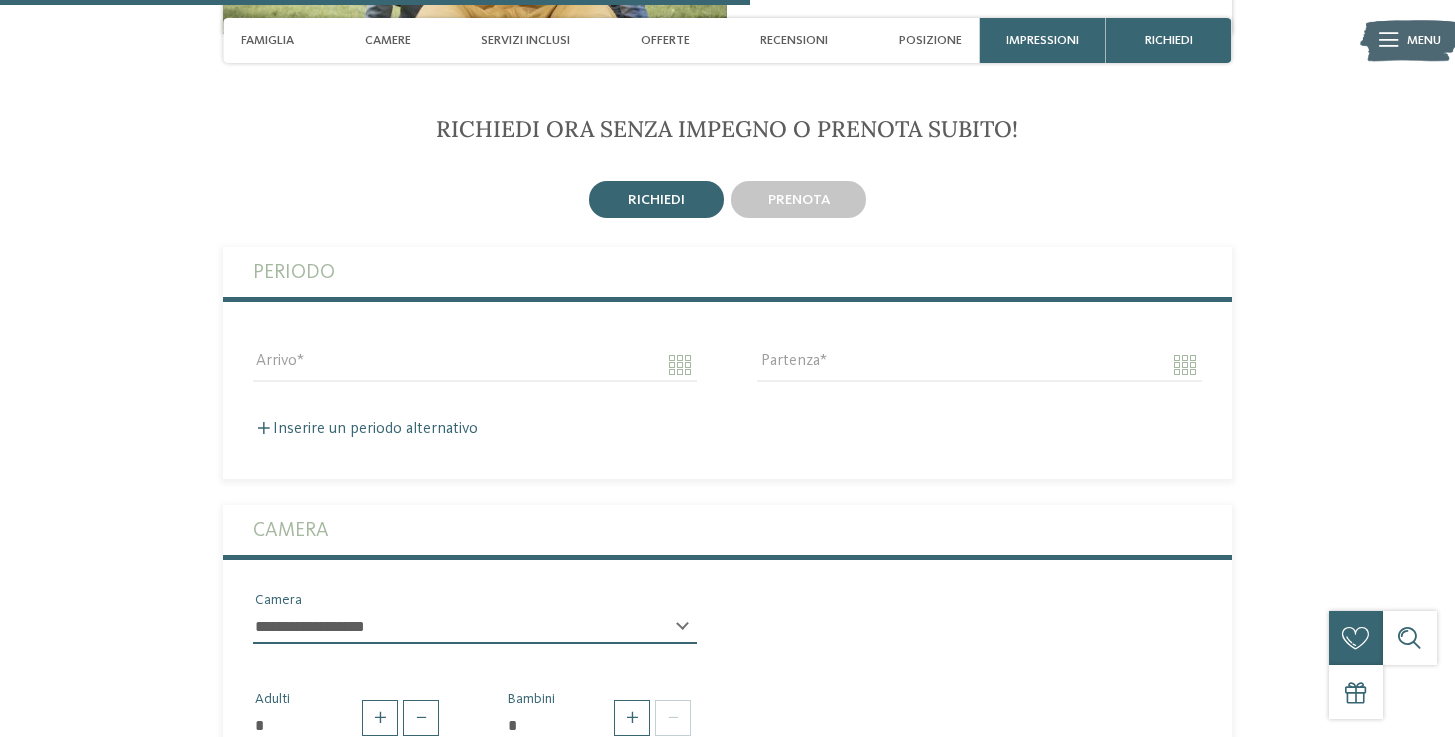 scroll, scrollTop: 2855, scrollLeft: 0, axis: vertical 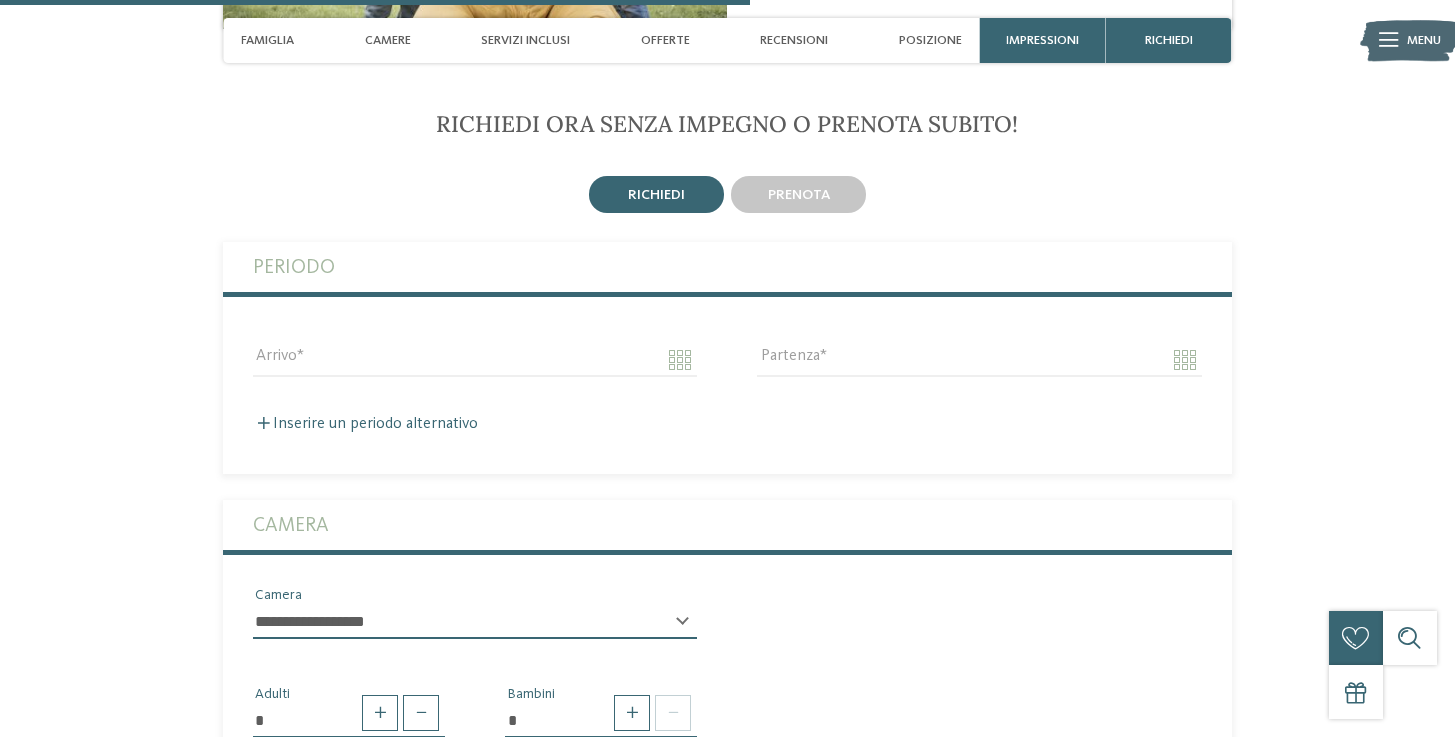 click on "prenota" at bounding box center (798, 194) 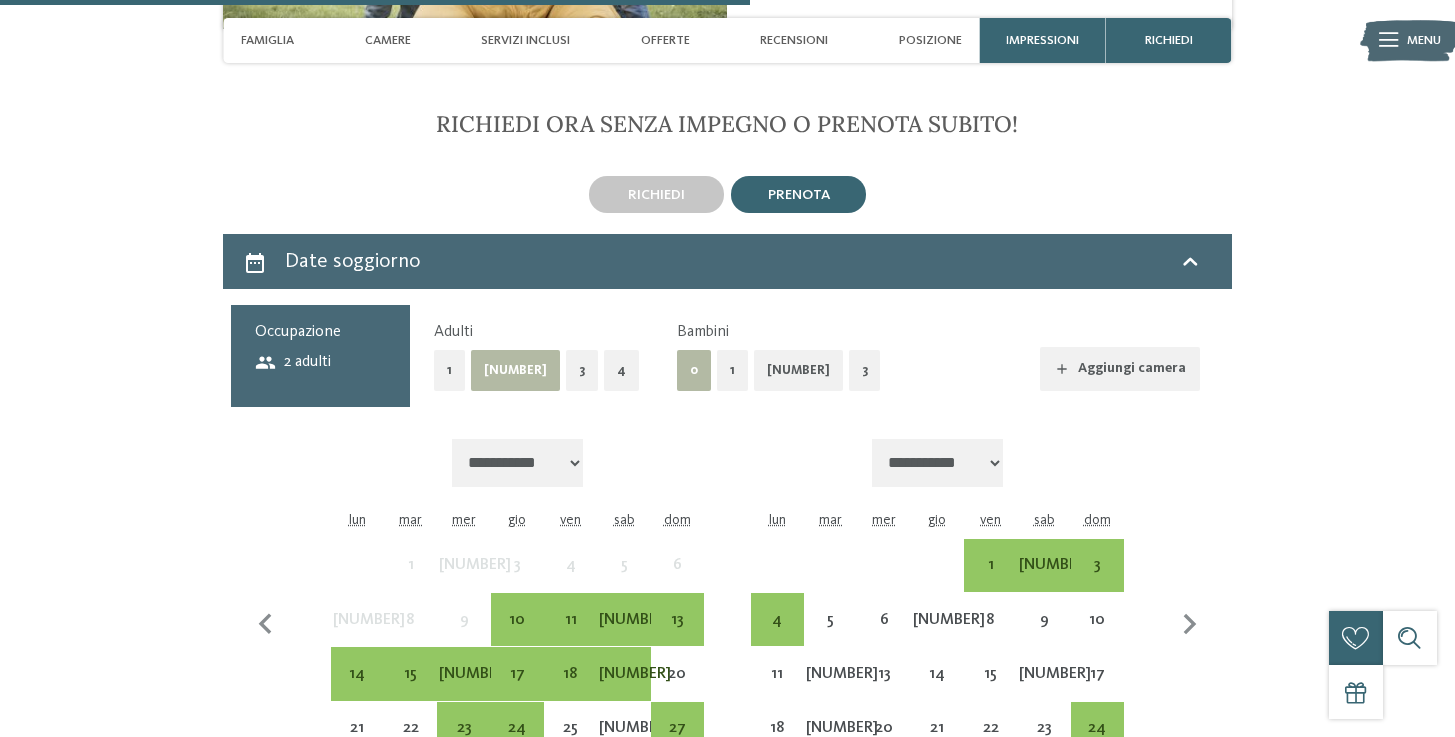 click on "prenota" at bounding box center [799, 195] 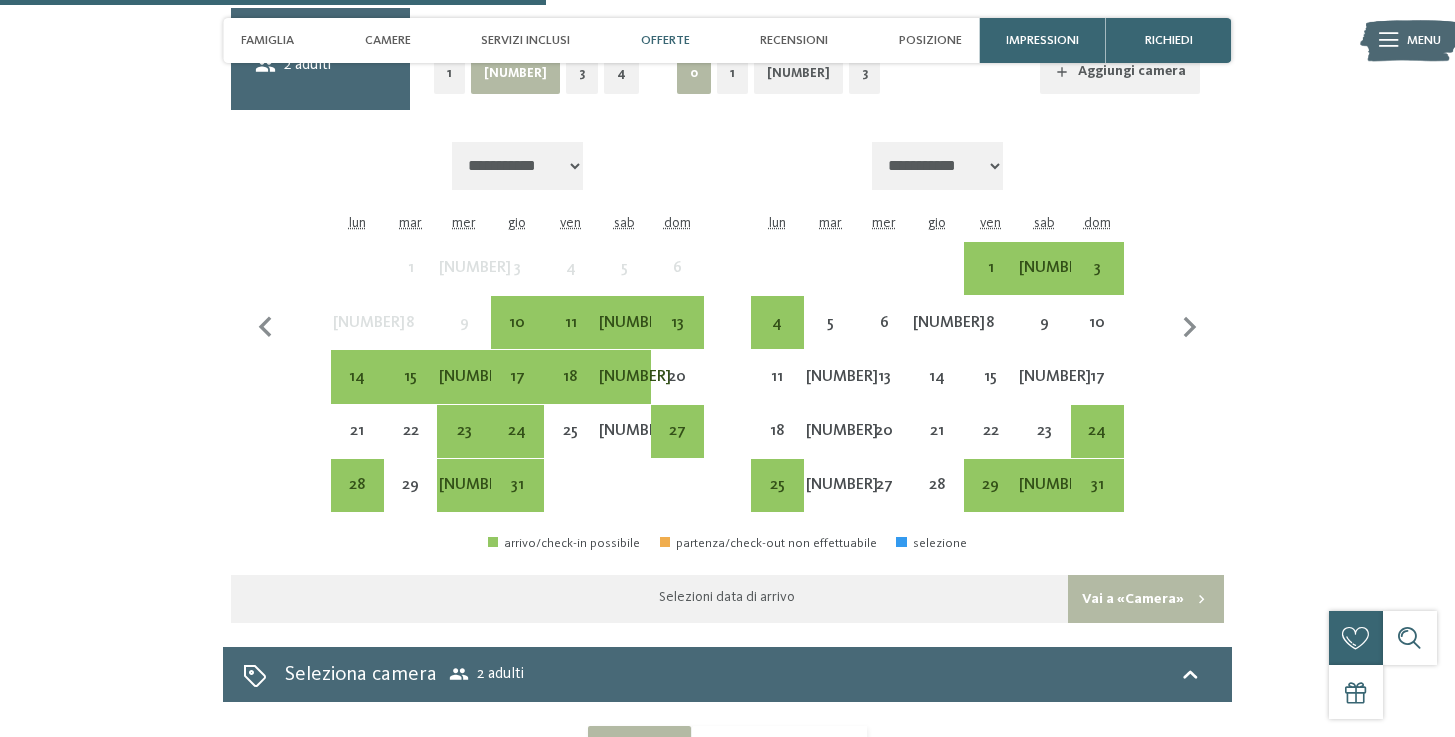 scroll, scrollTop: 3192, scrollLeft: 0, axis: vertical 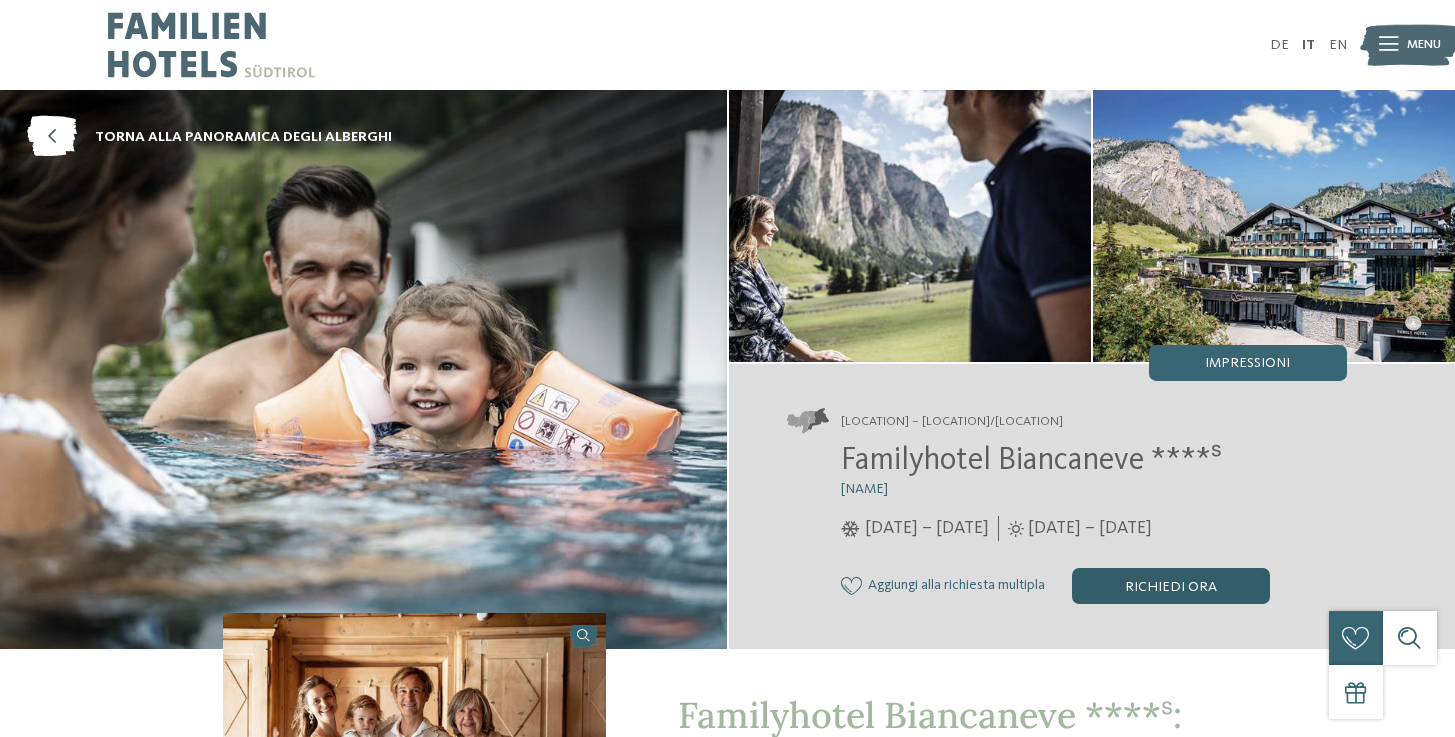 click on "Richiedi ora" at bounding box center [1171, 586] 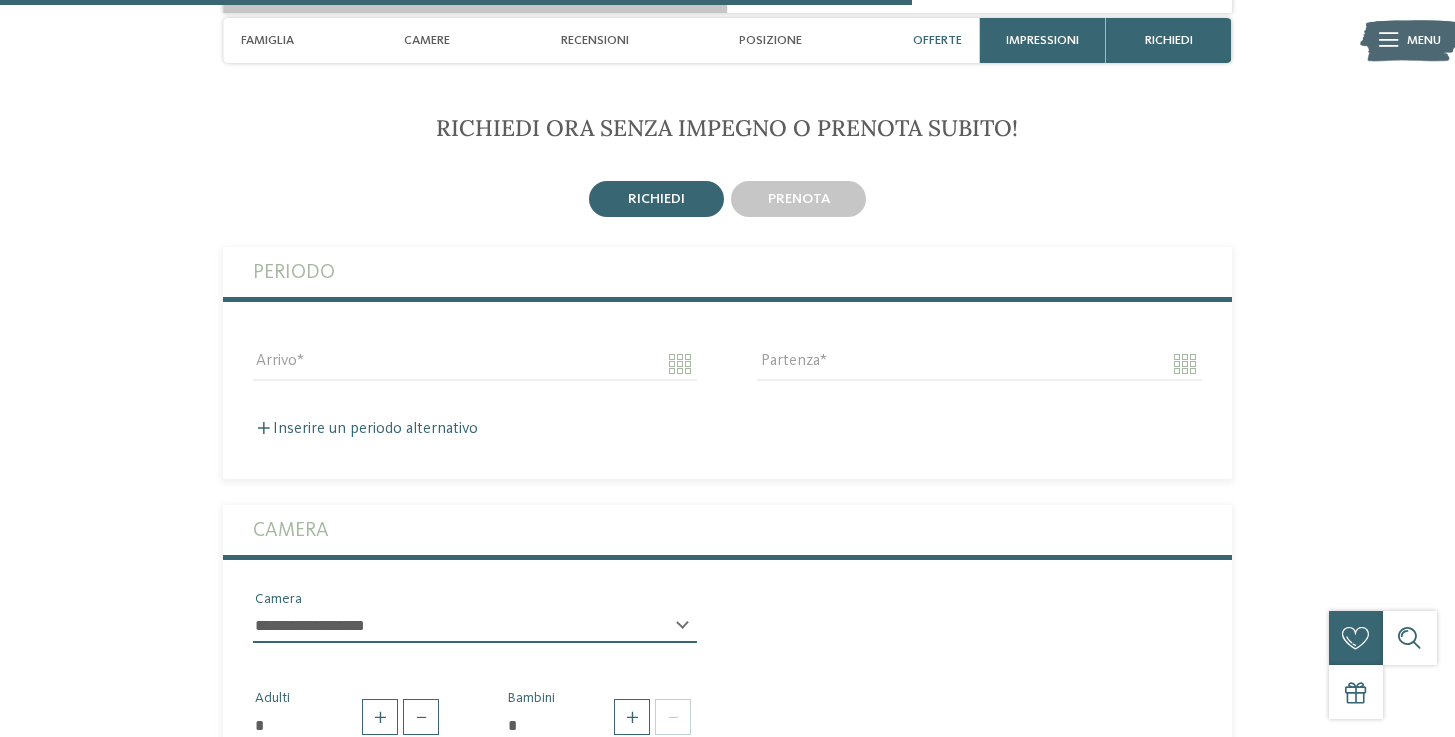 scroll, scrollTop: 3151, scrollLeft: 0, axis: vertical 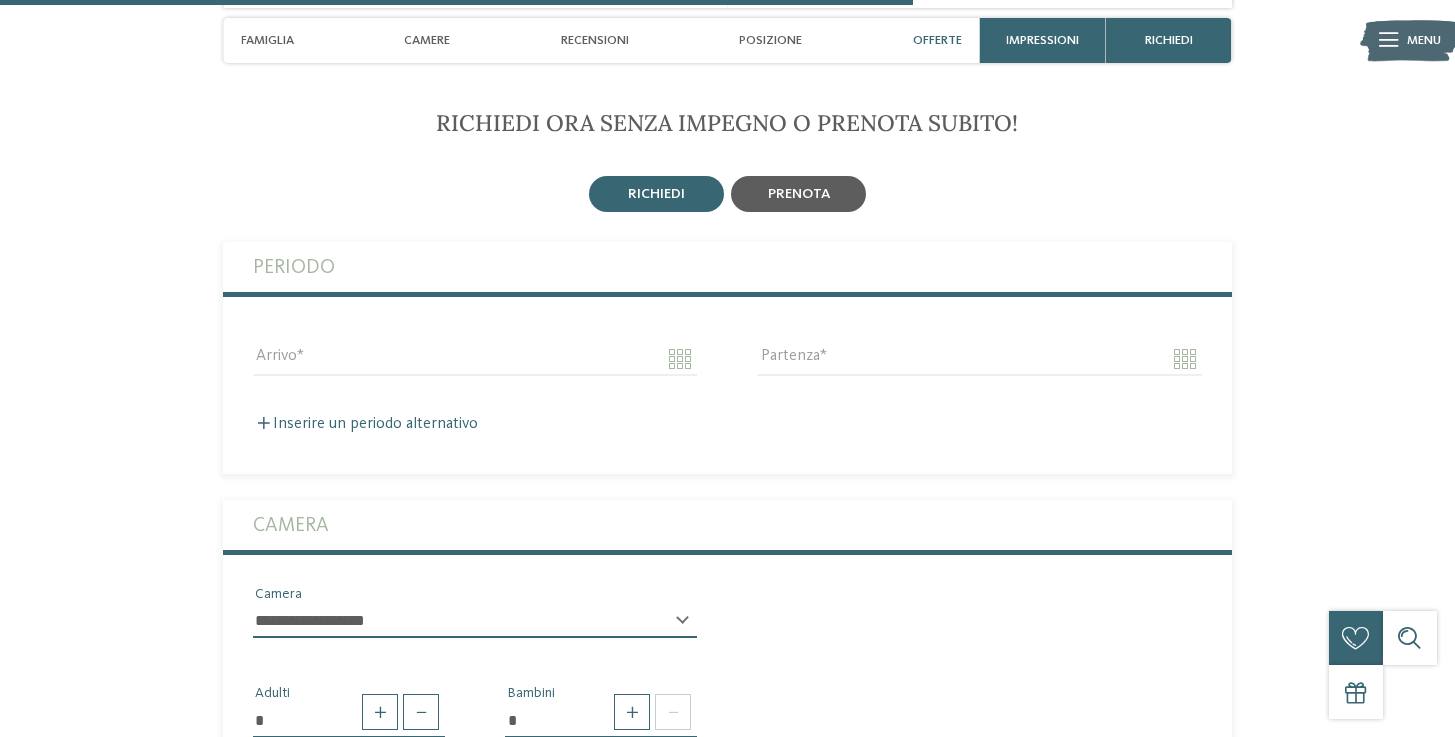 click on "prenota" at bounding box center [656, 194] 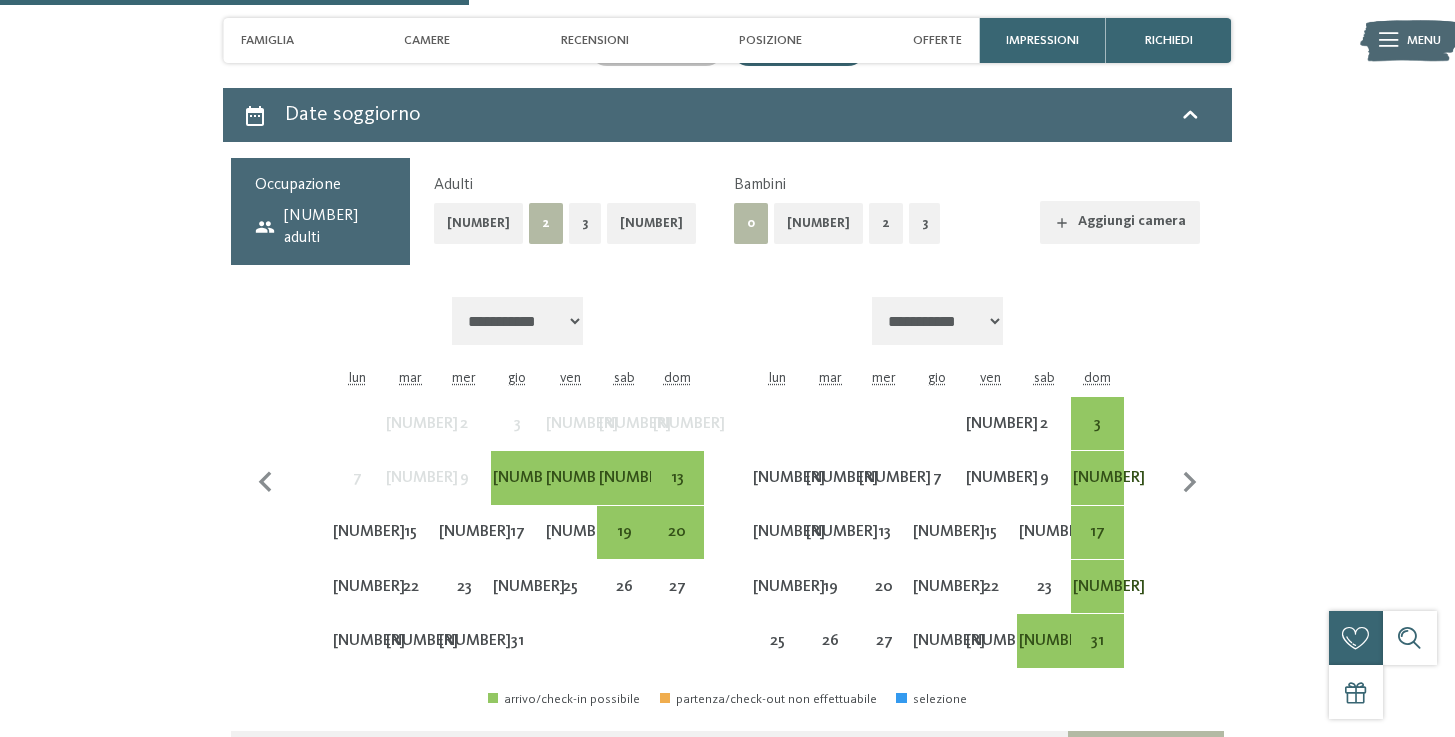 scroll, scrollTop: 3299, scrollLeft: 0, axis: vertical 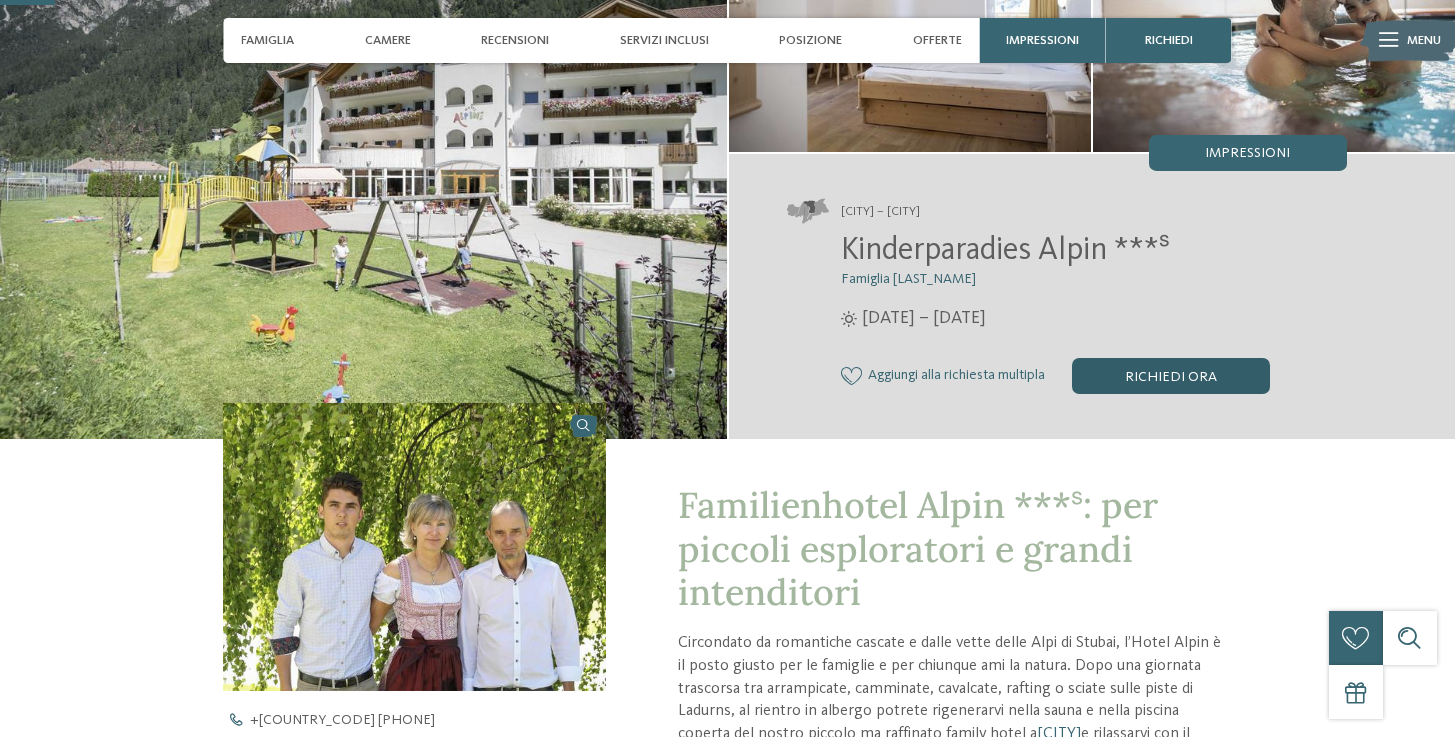 click on "Richiedi ora" at bounding box center [1171, 376] 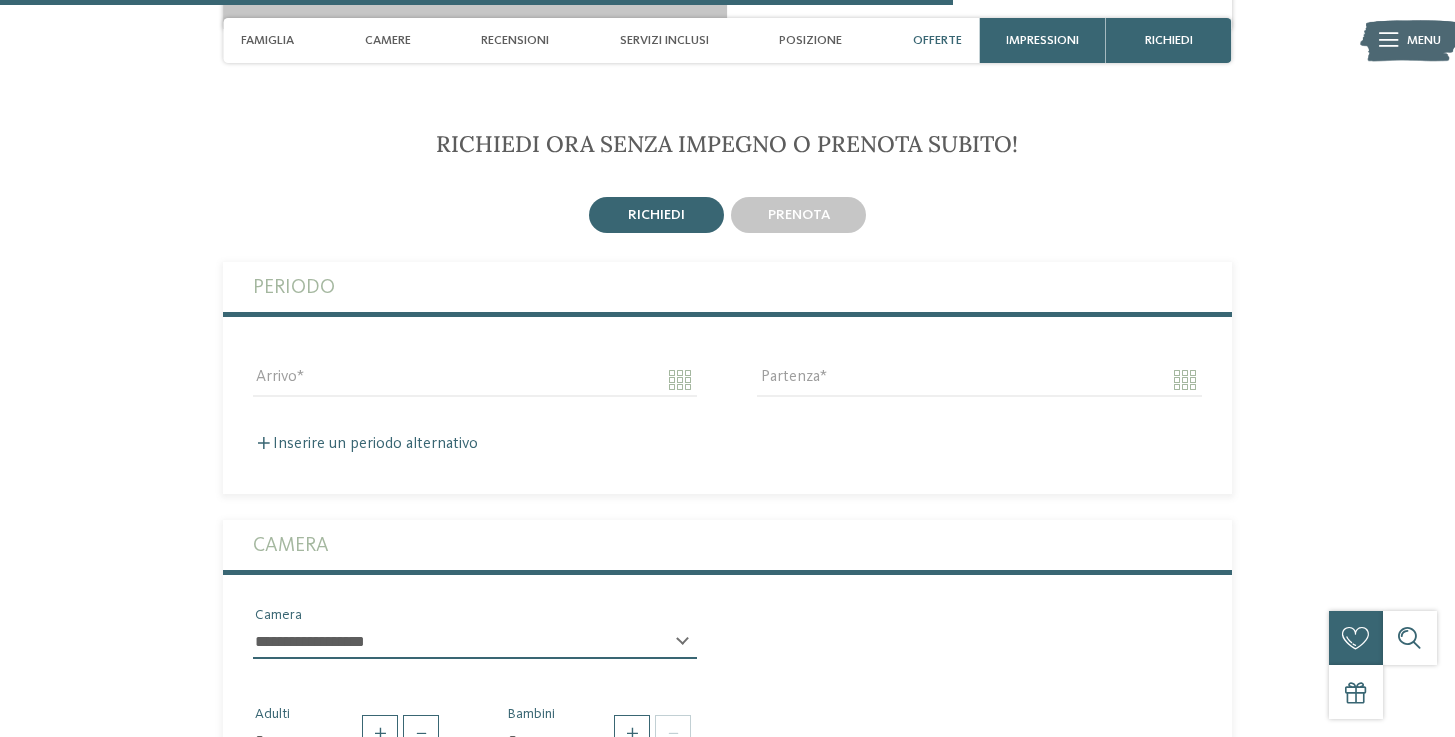 scroll, scrollTop: 3639, scrollLeft: 0, axis: vertical 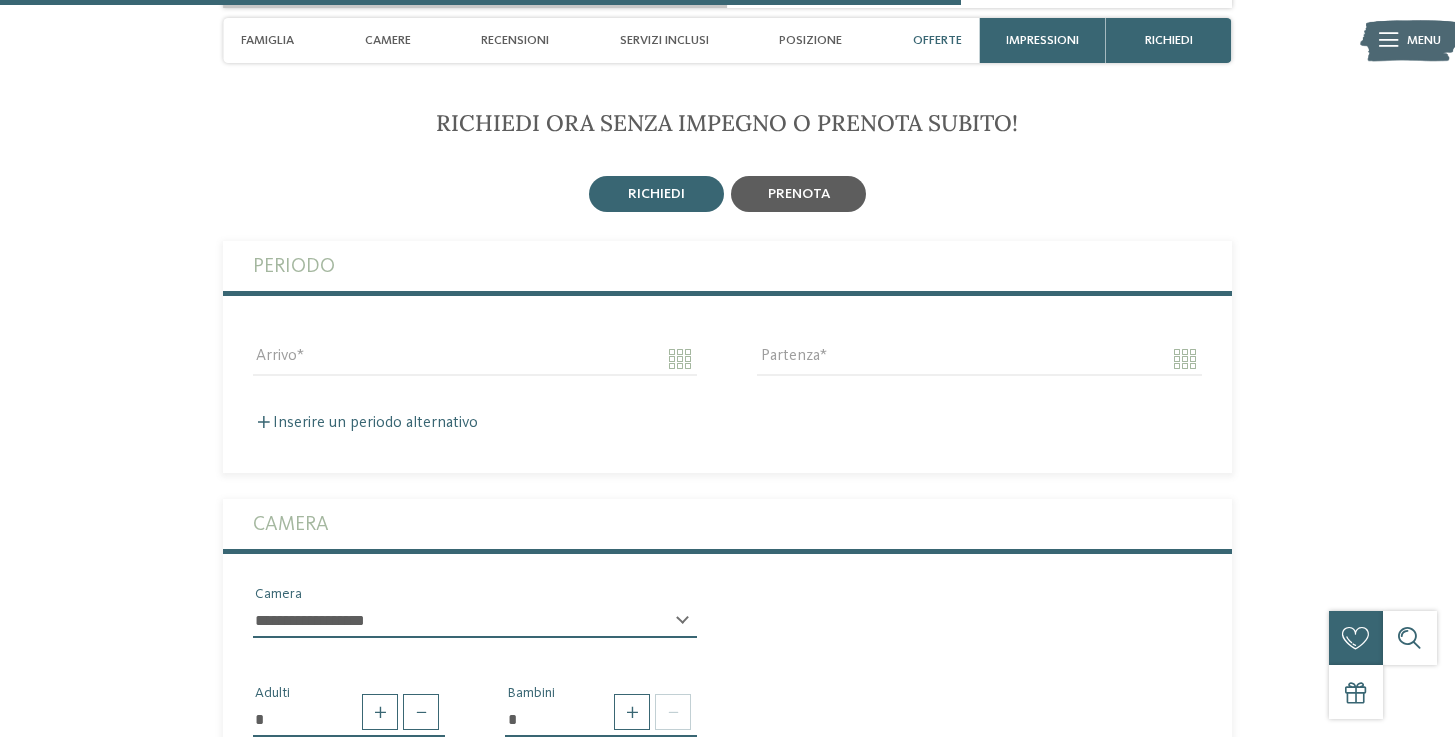 click on "prenota" at bounding box center (656, 194) 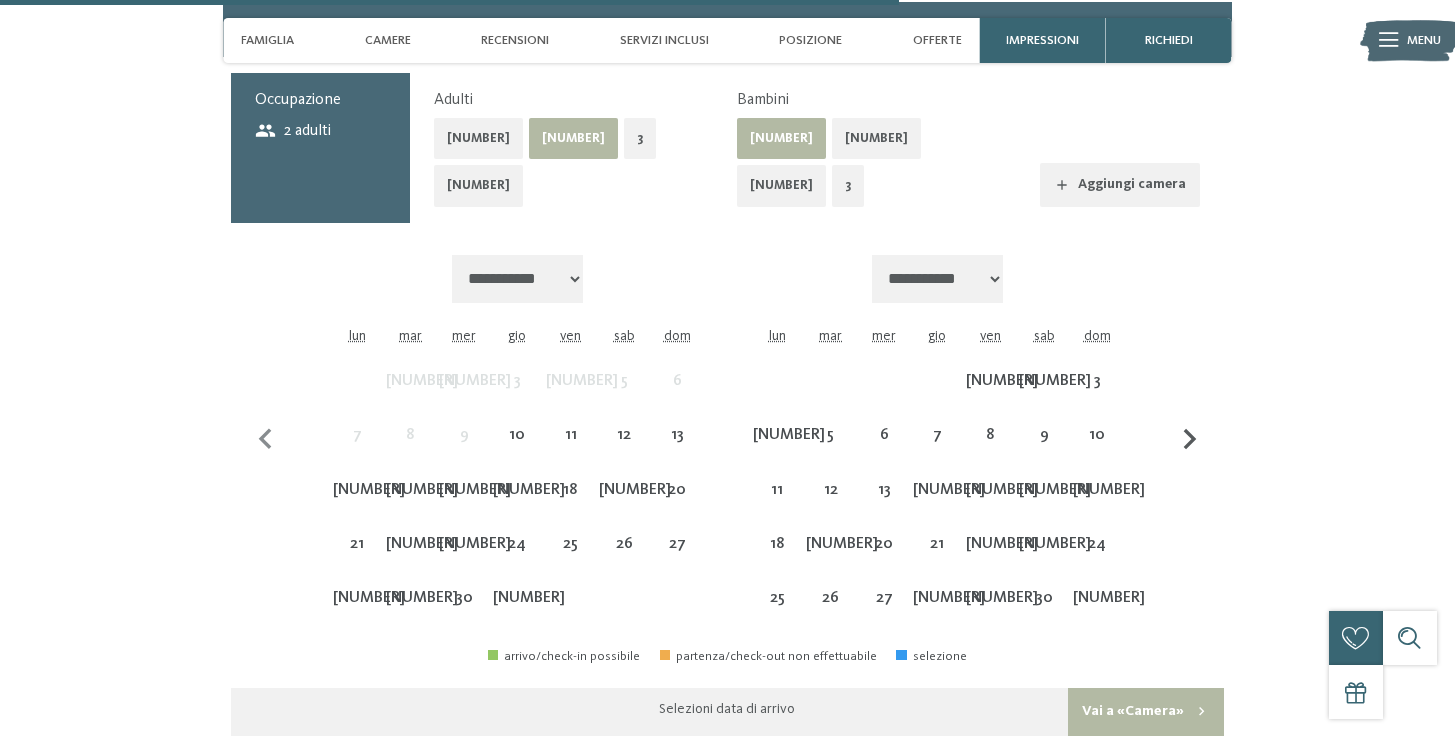 scroll, scrollTop: 3909, scrollLeft: 0, axis: vertical 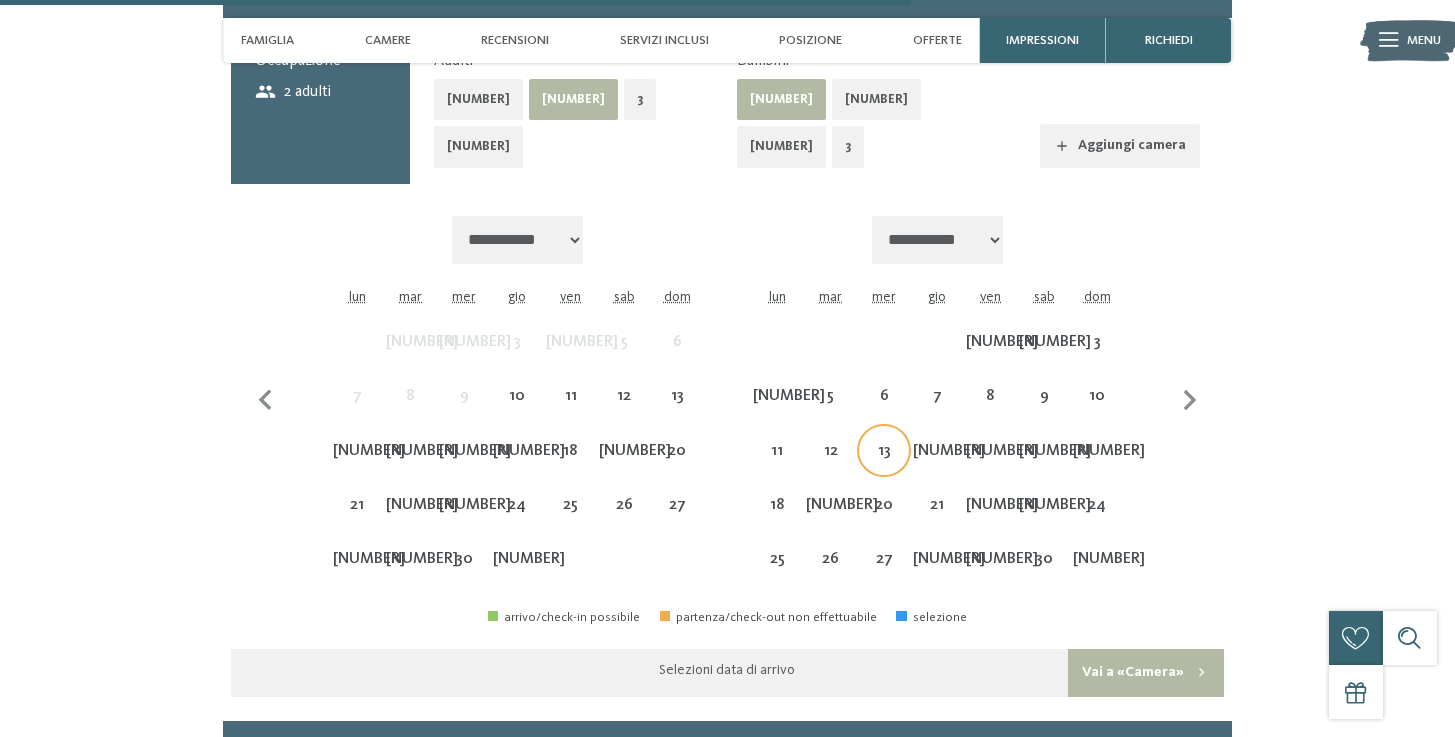 click on "13" at bounding box center [883, 467] 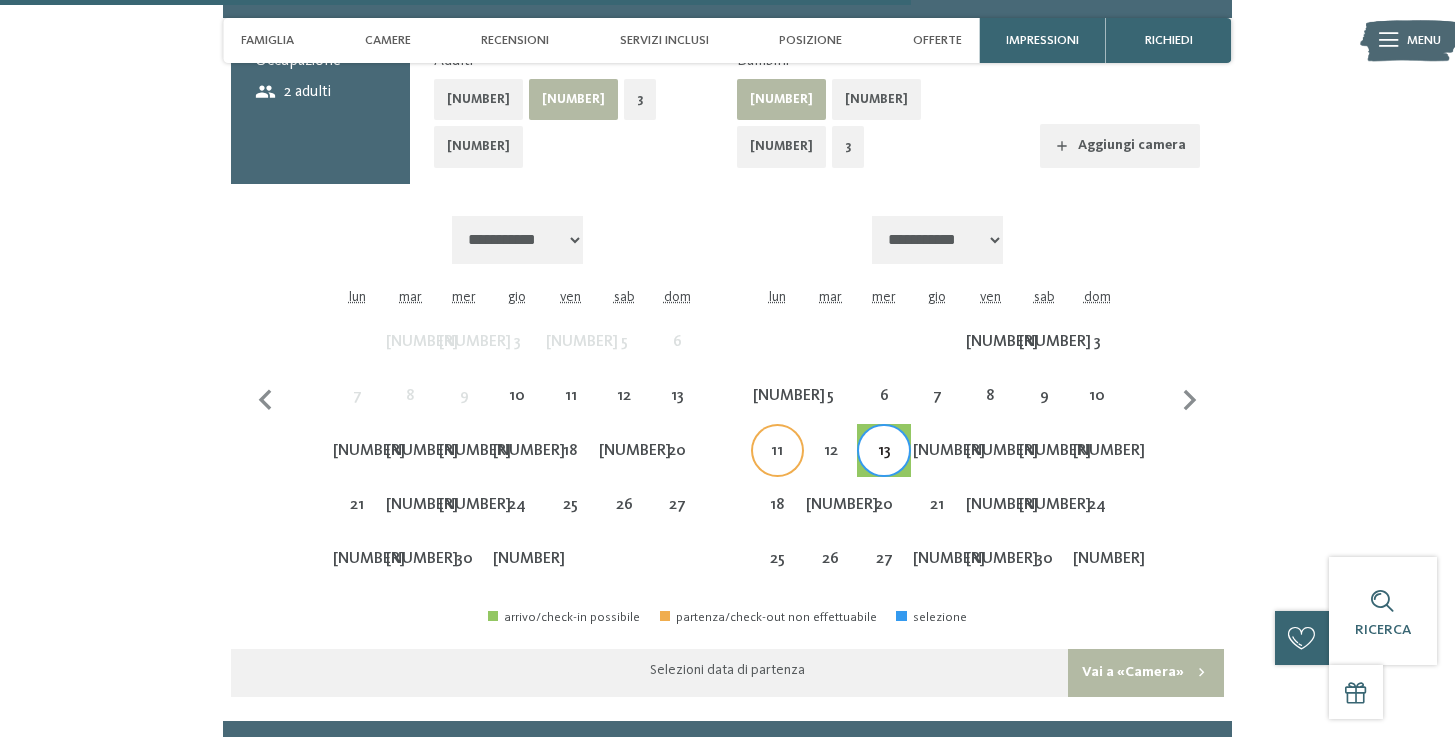 click on "[NUMBER]" at bounding box center (777, 467) 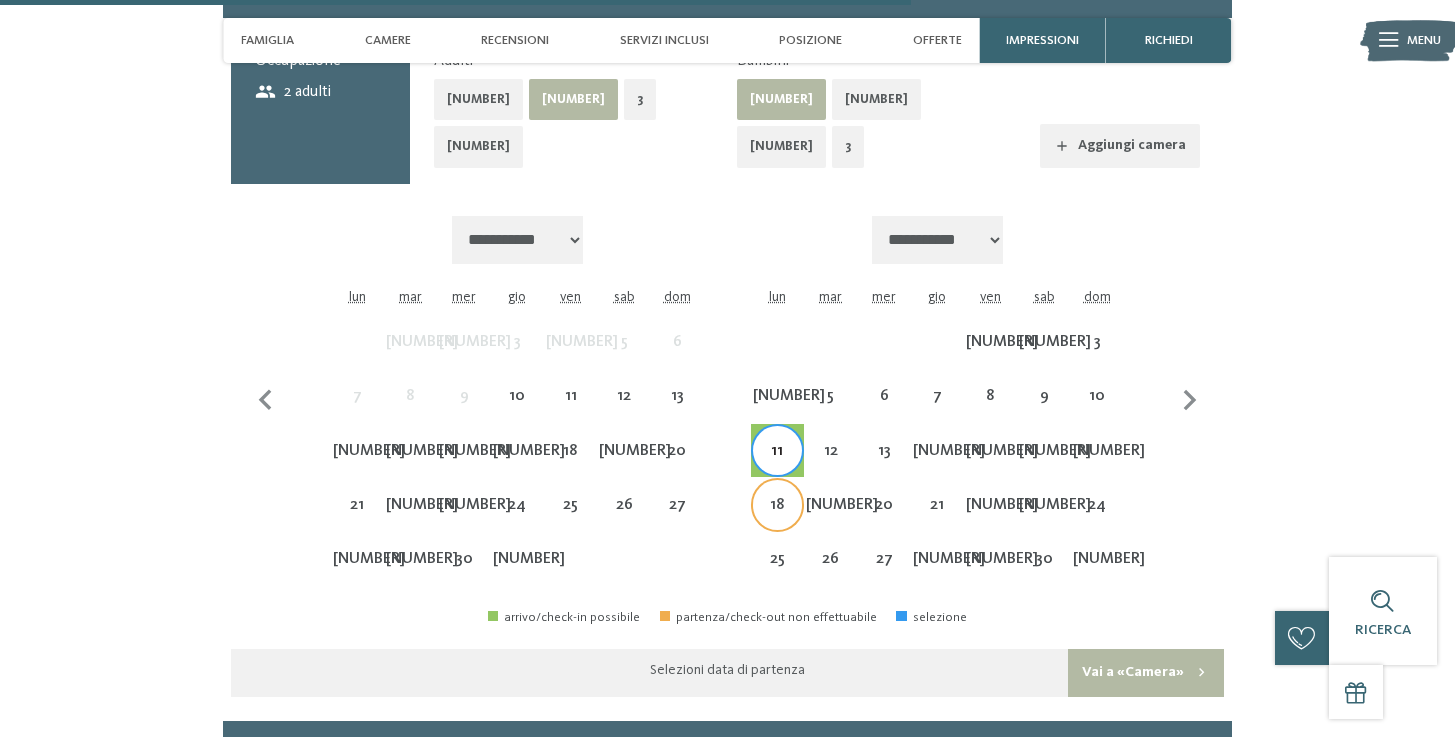 click on "[NUMBER]" at bounding box center [777, 521] 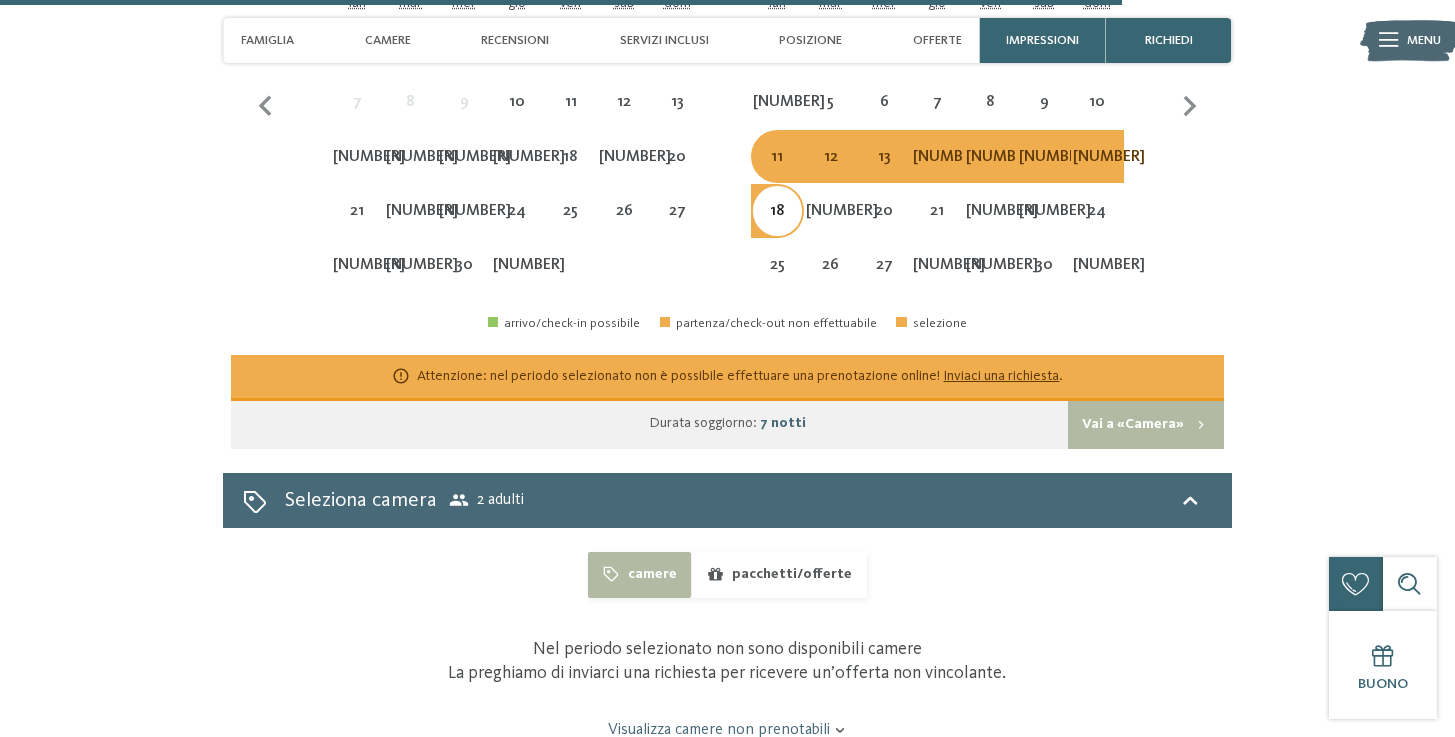 scroll, scrollTop: 4218, scrollLeft: 0, axis: vertical 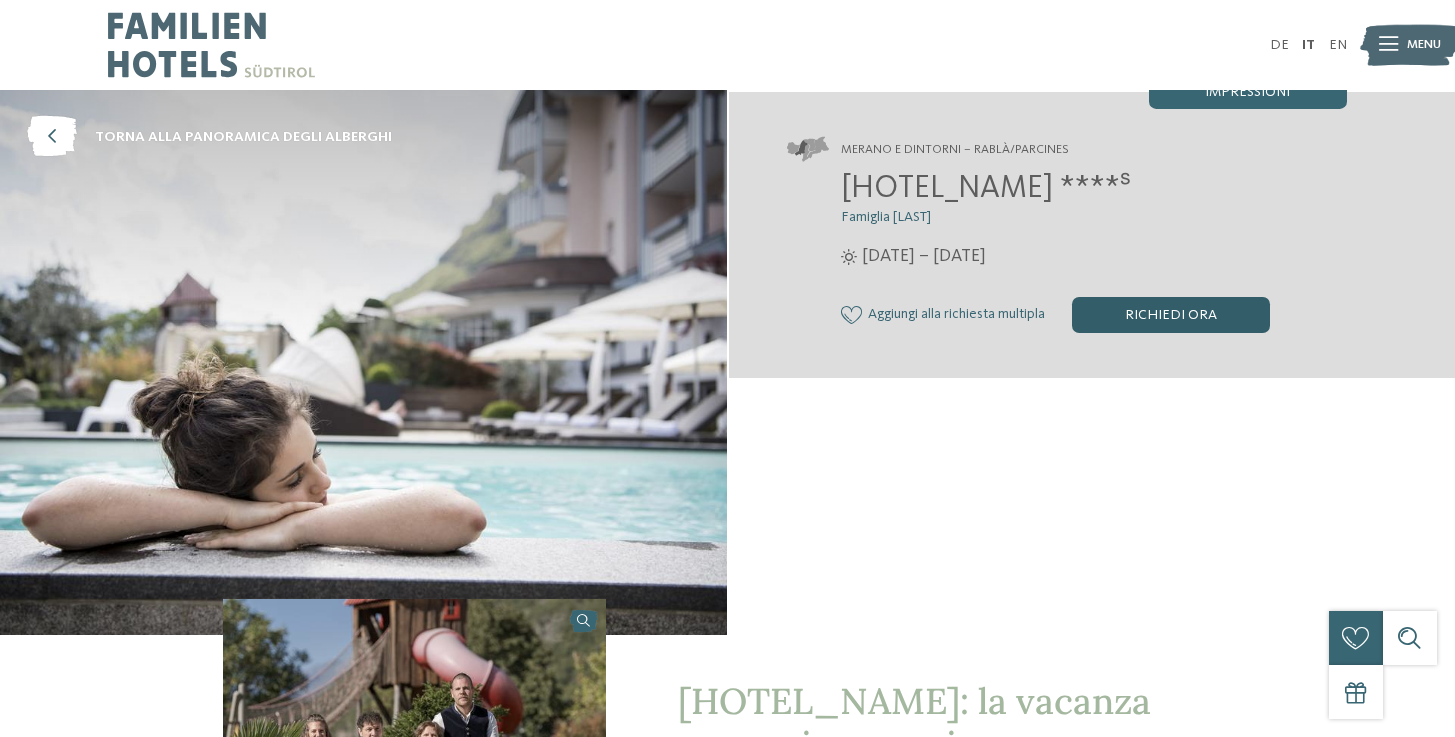 click on "Richiedi ora" at bounding box center [1171, 315] 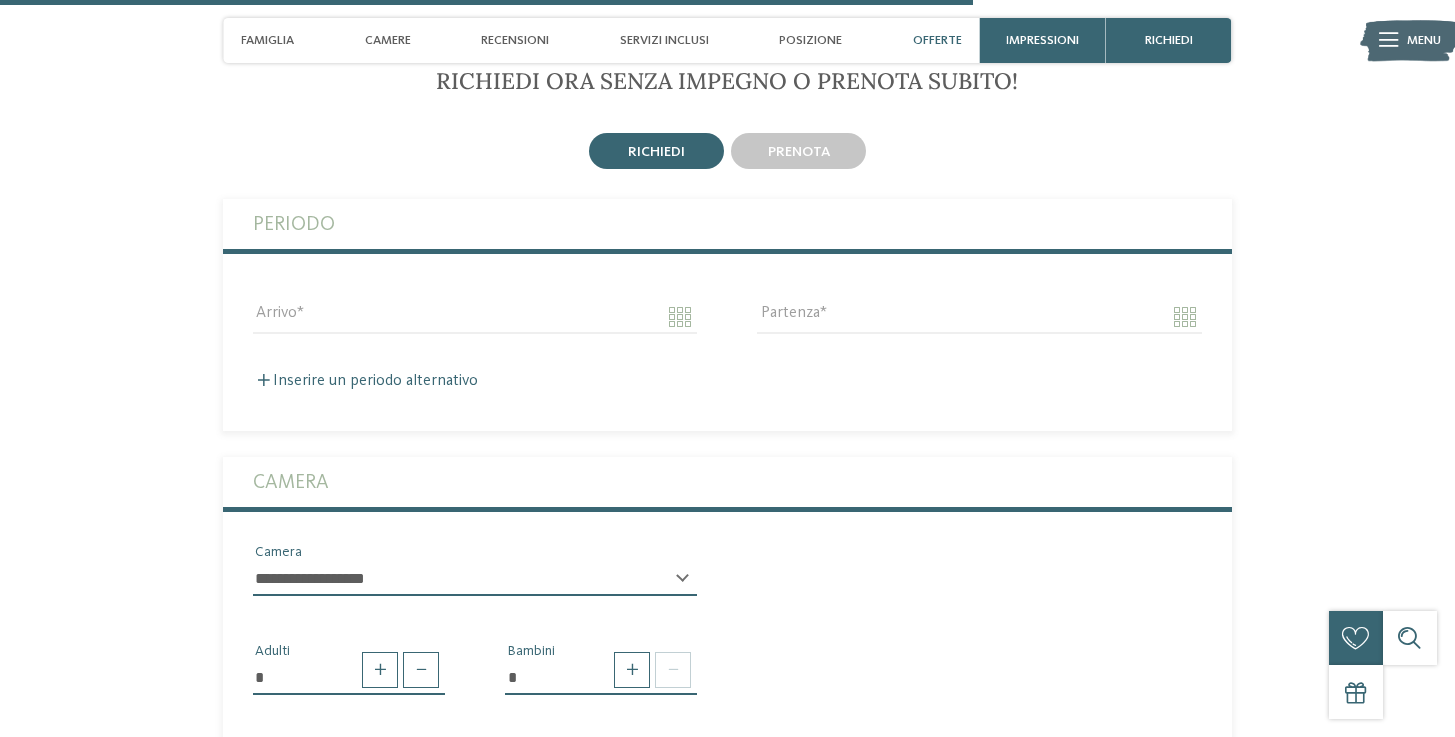 scroll, scrollTop: 3785, scrollLeft: 0, axis: vertical 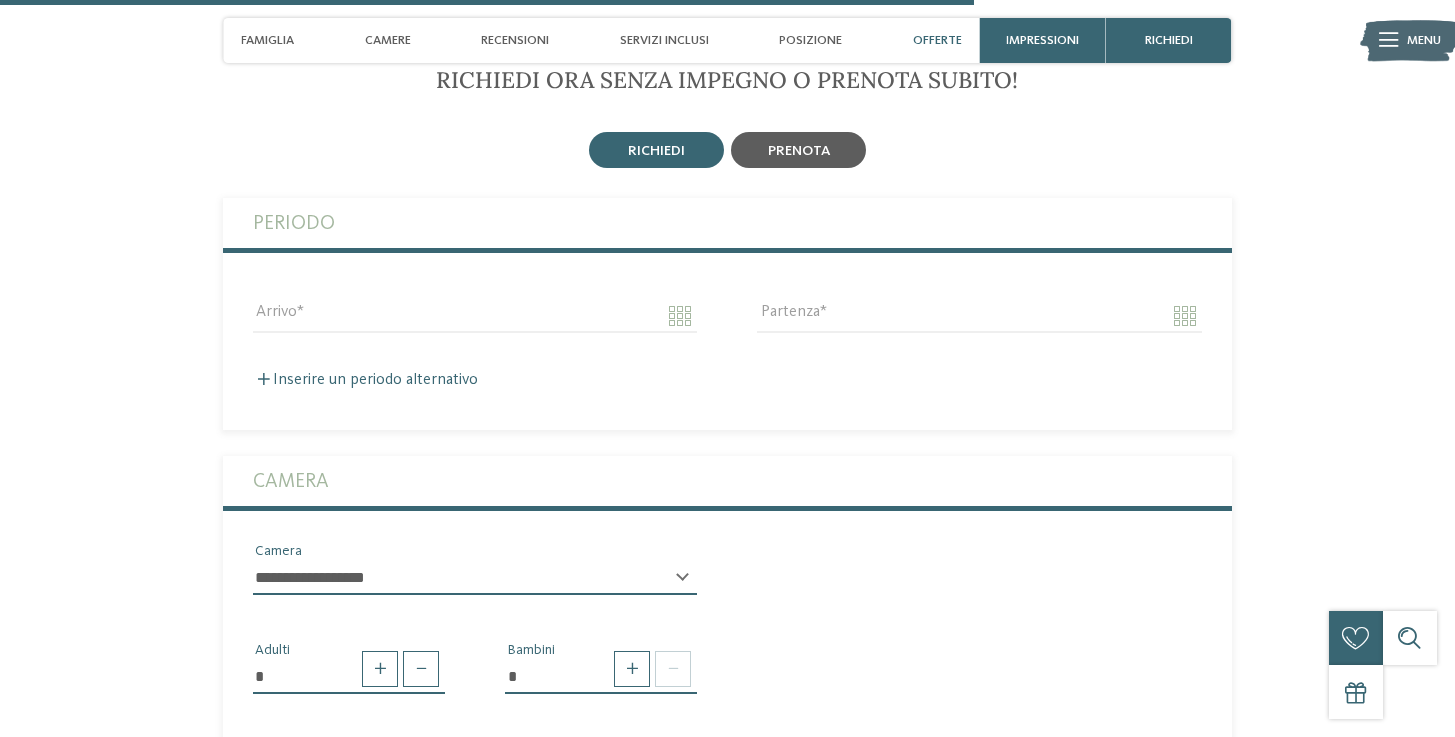 click on "prenota" at bounding box center (656, 150) 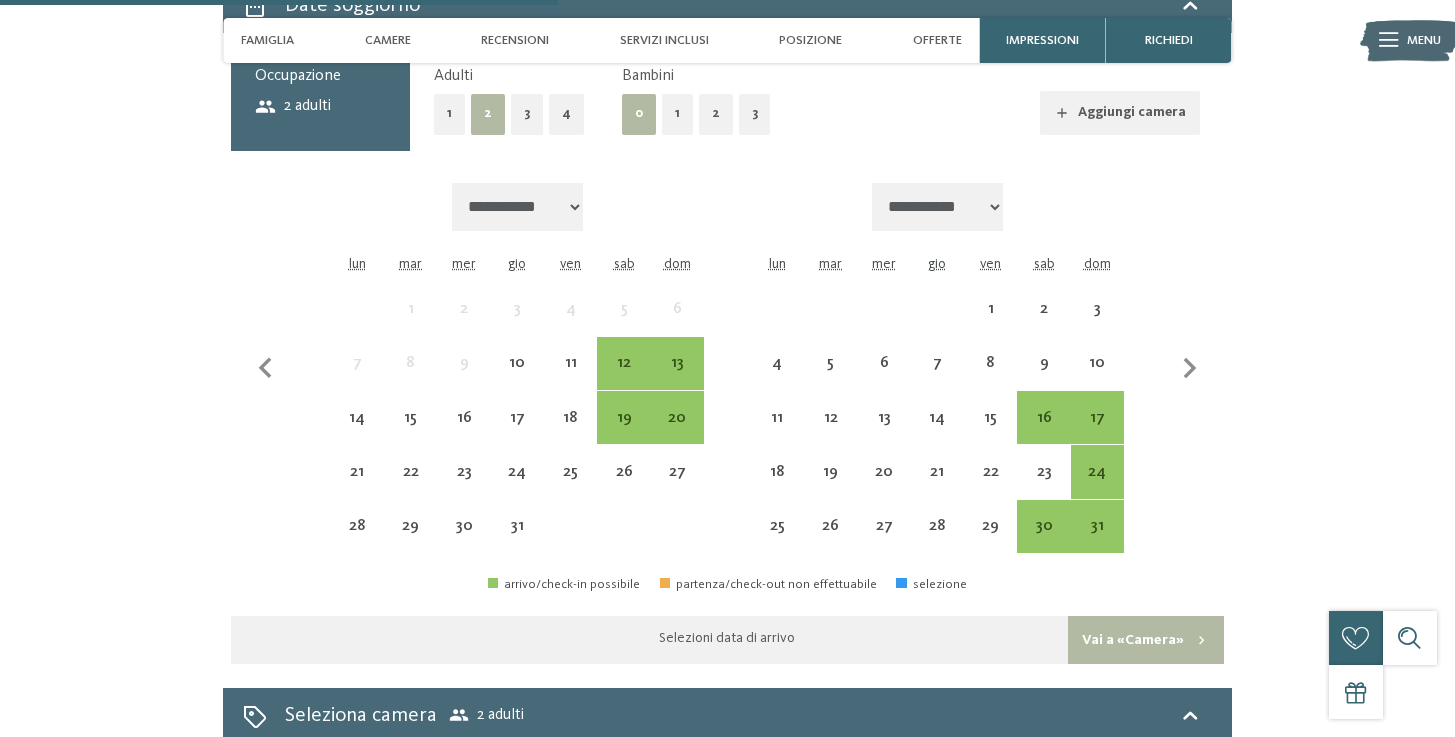 scroll, scrollTop: 4021, scrollLeft: 0, axis: vertical 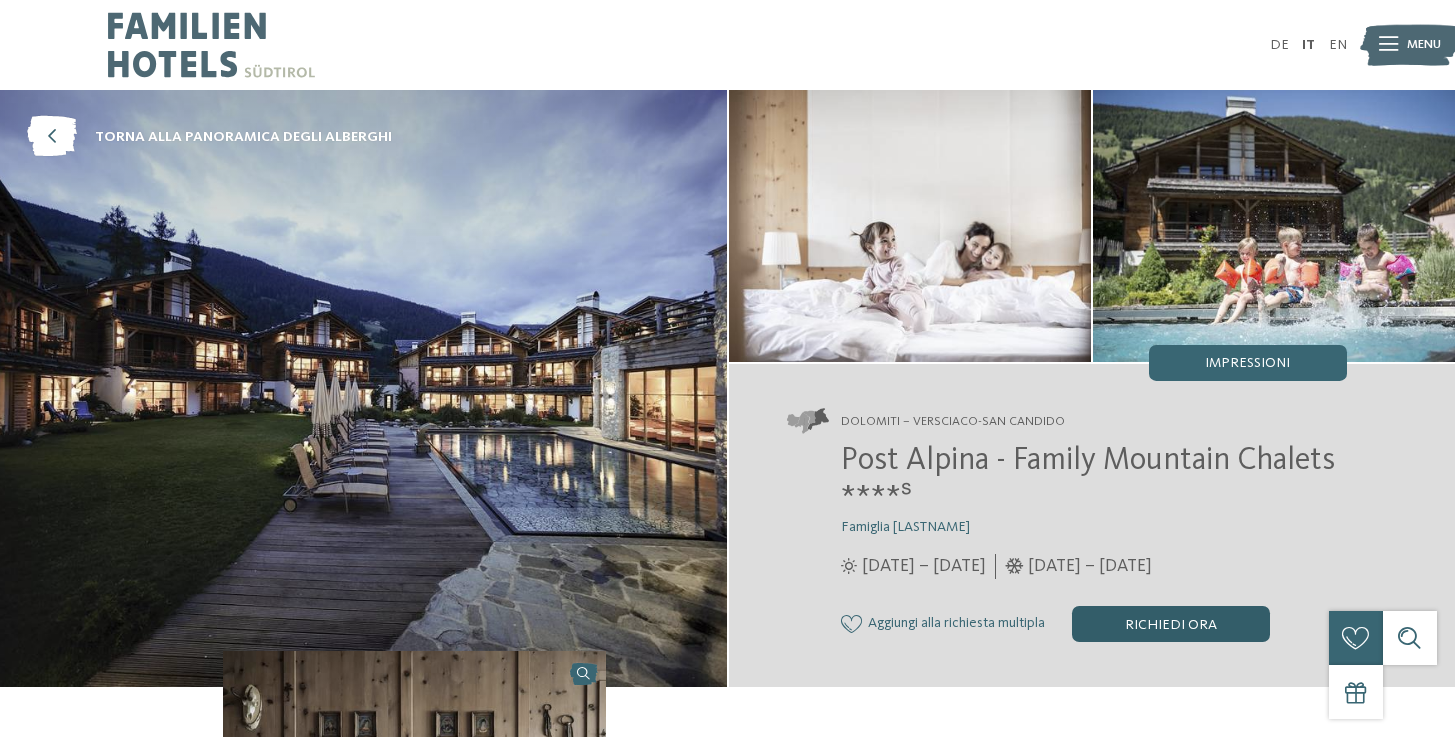 click on "Richiedi ora" at bounding box center (1171, 624) 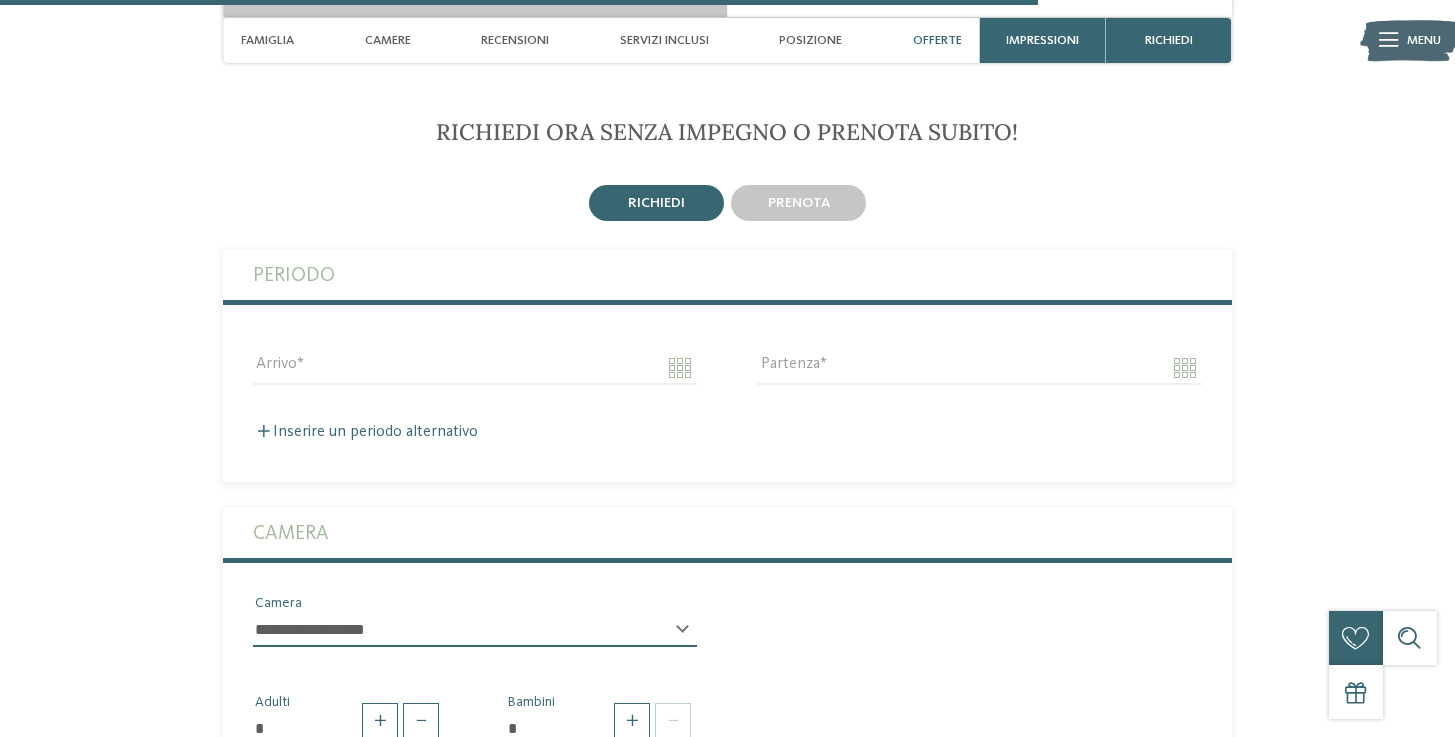 scroll, scrollTop: 4667, scrollLeft: 0, axis: vertical 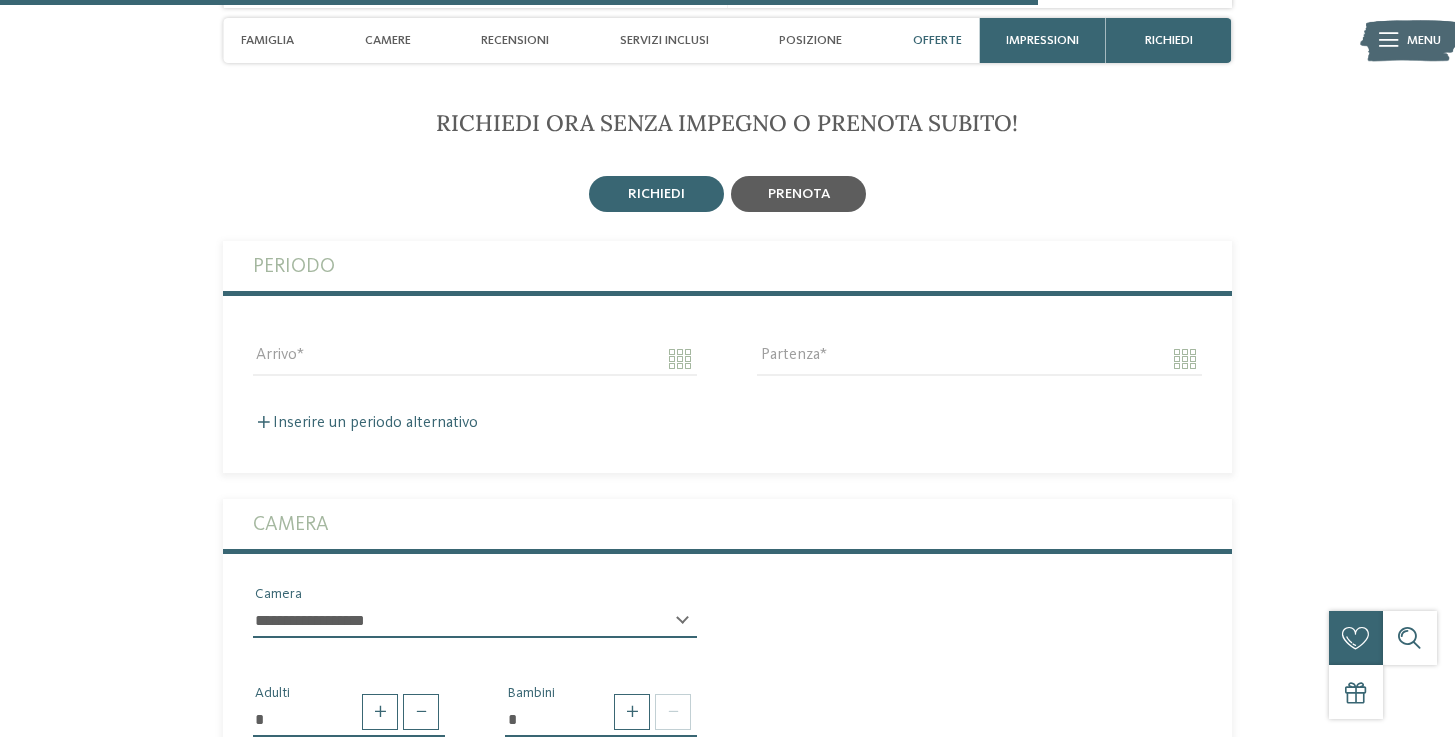 click on "prenota" at bounding box center [656, 194] 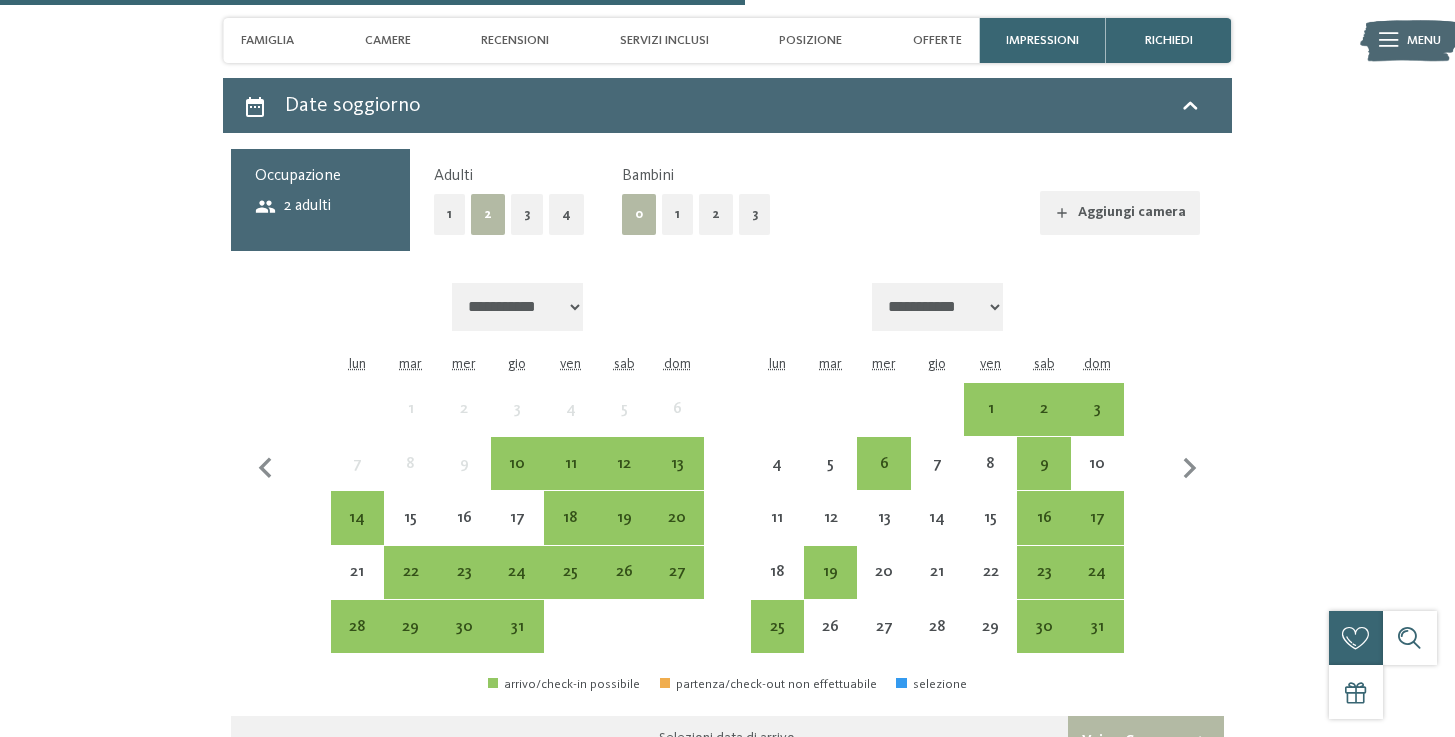 scroll, scrollTop: 4825, scrollLeft: 0, axis: vertical 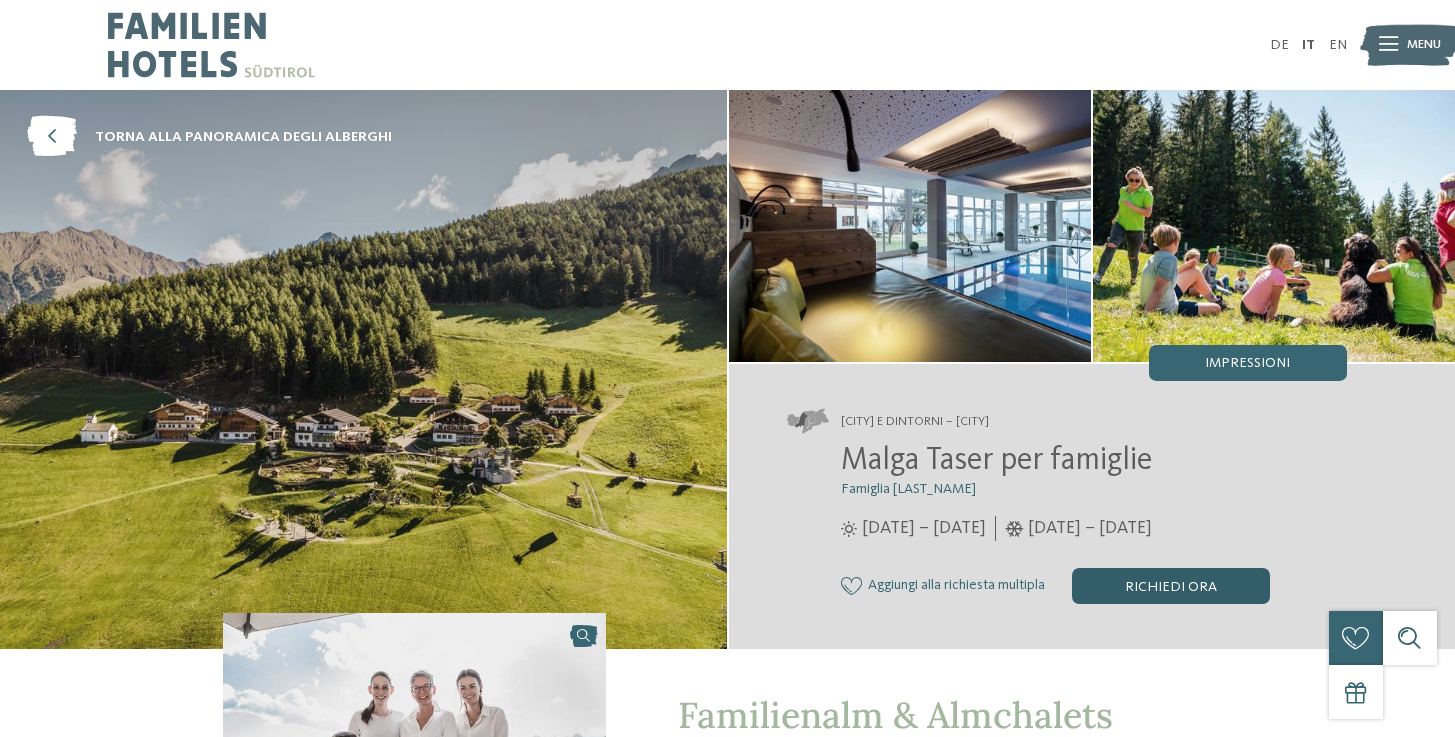 click on "Richiedi ora" at bounding box center [1171, 586] 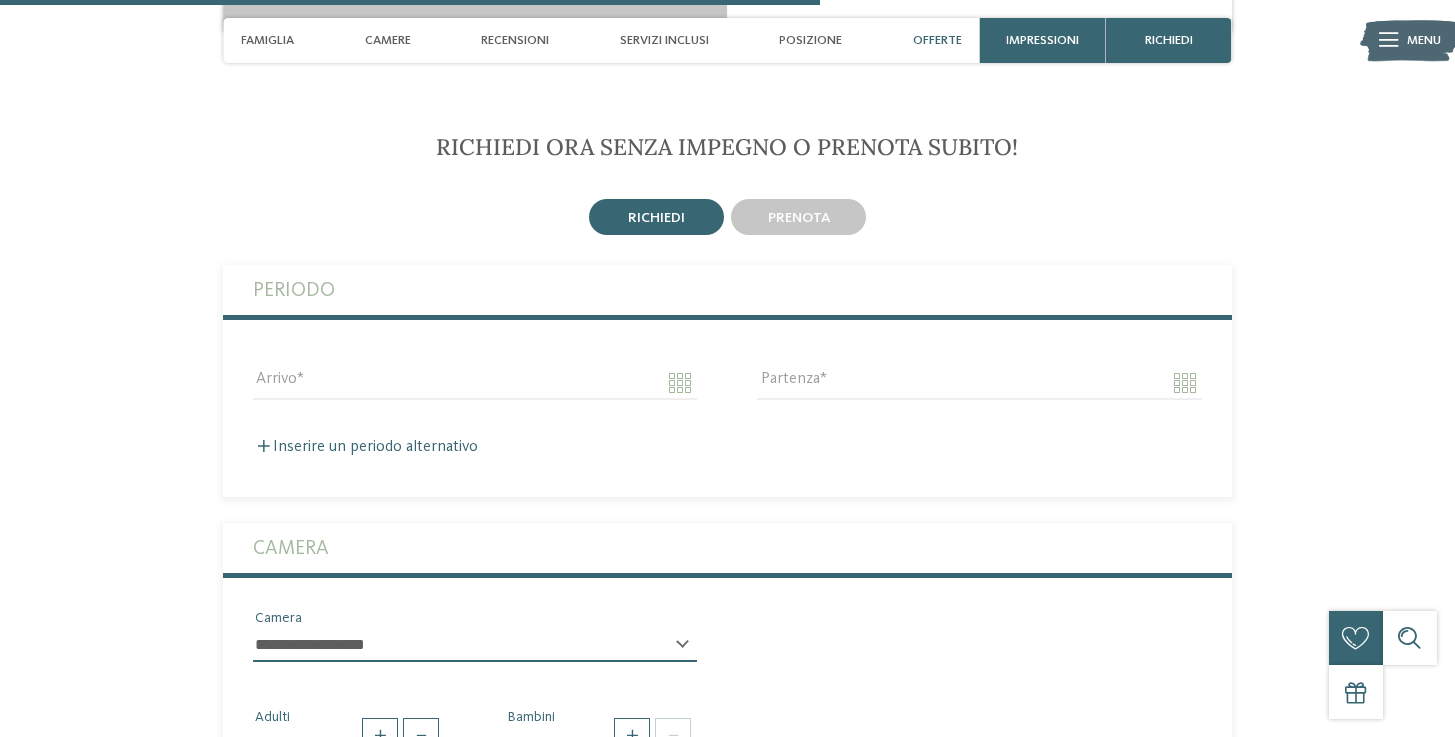 scroll, scrollTop: 3953, scrollLeft: 0, axis: vertical 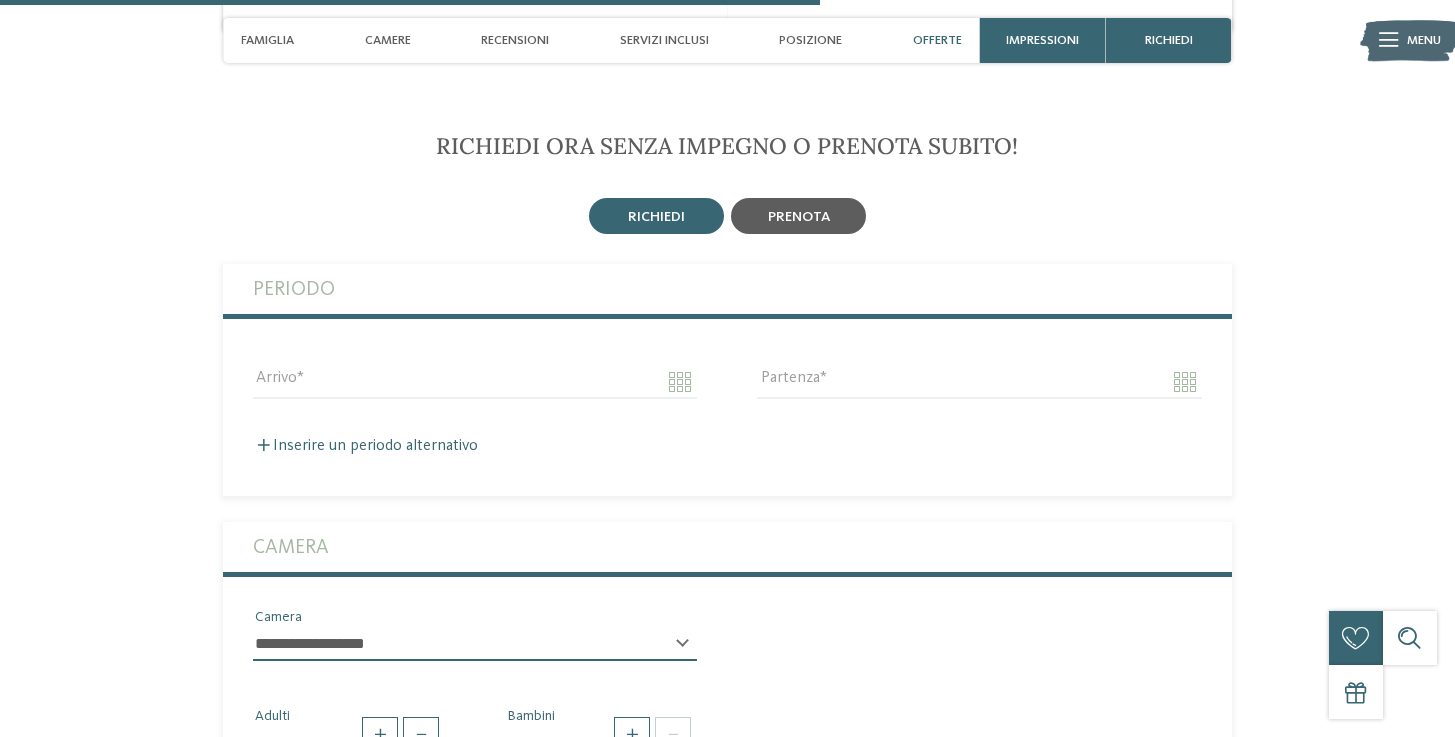 click on "prenota" at bounding box center (656, 217) 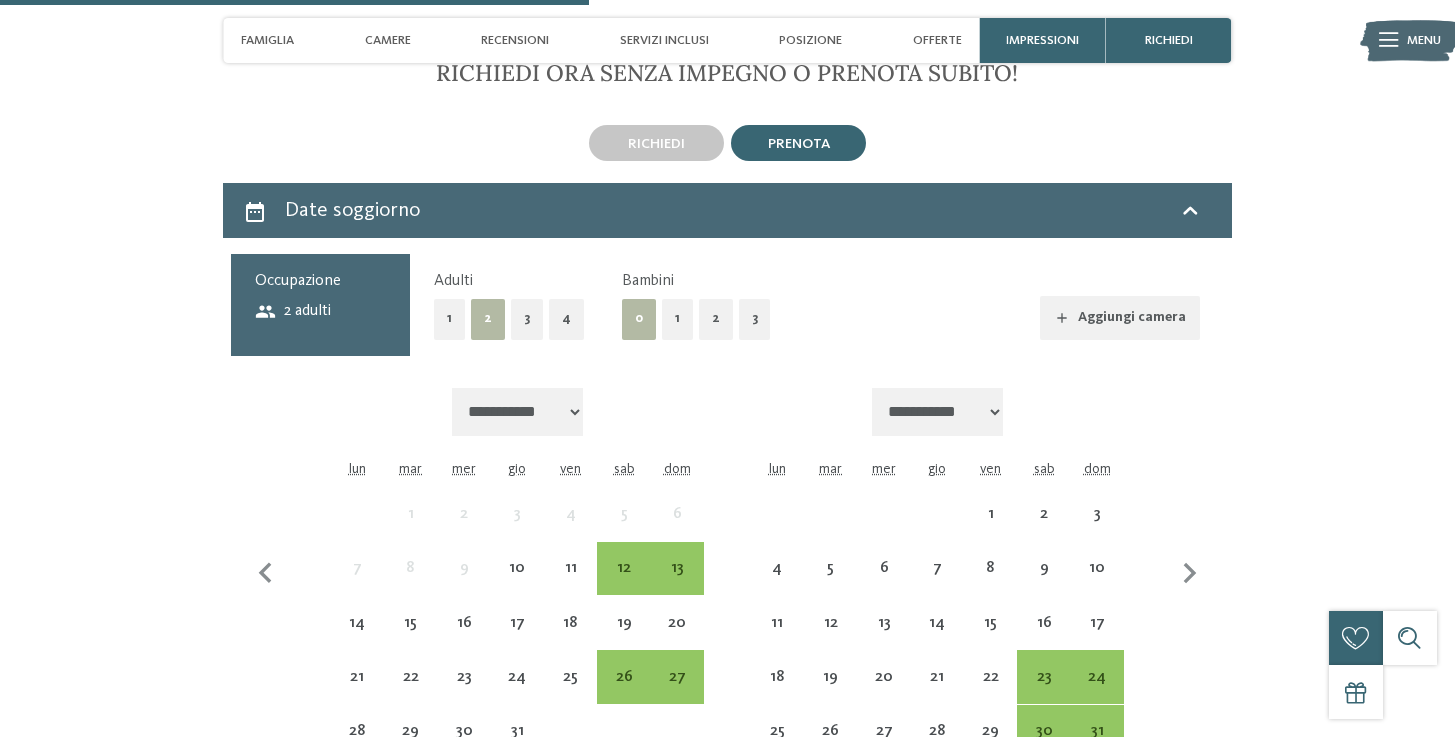 scroll, scrollTop: 4150, scrollLeft: 0, axis: vertical 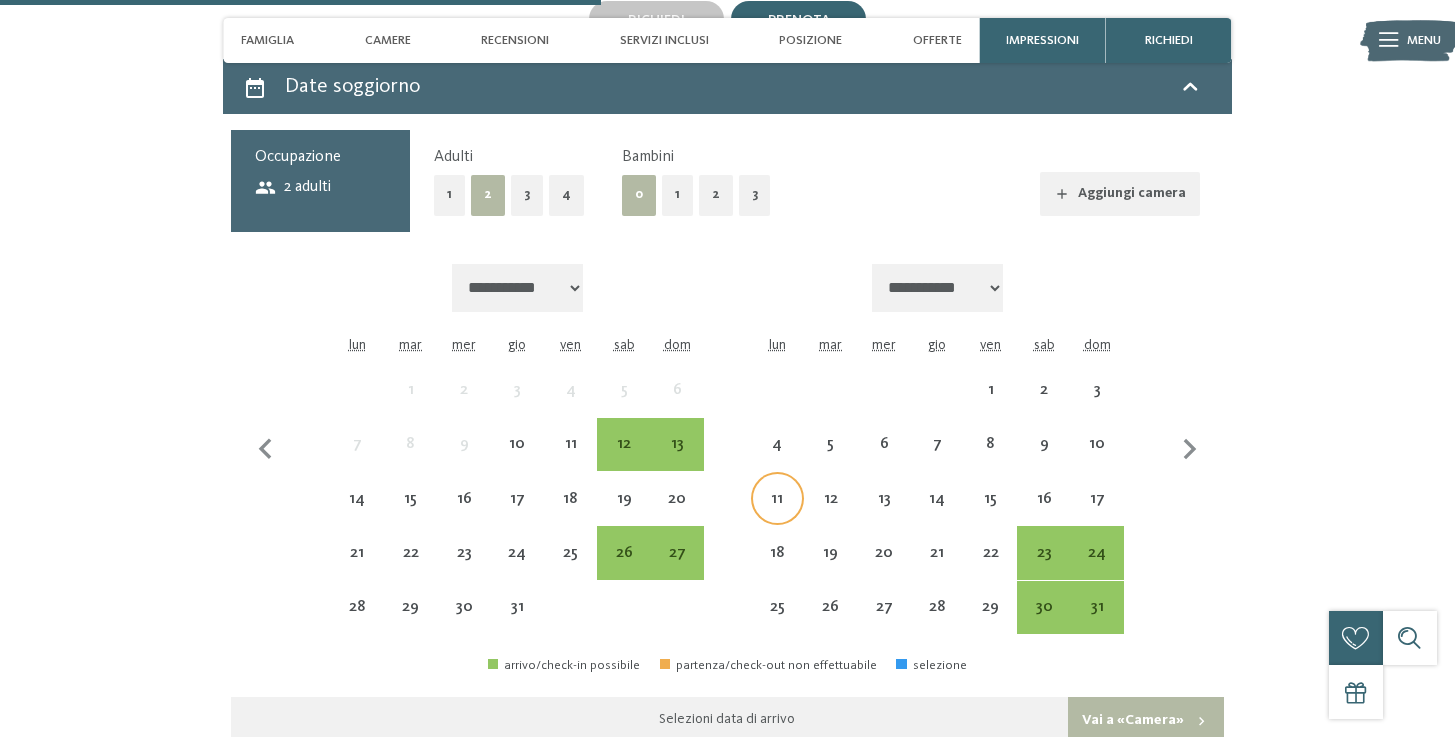 click on "11" at bounding box center [777, 515] 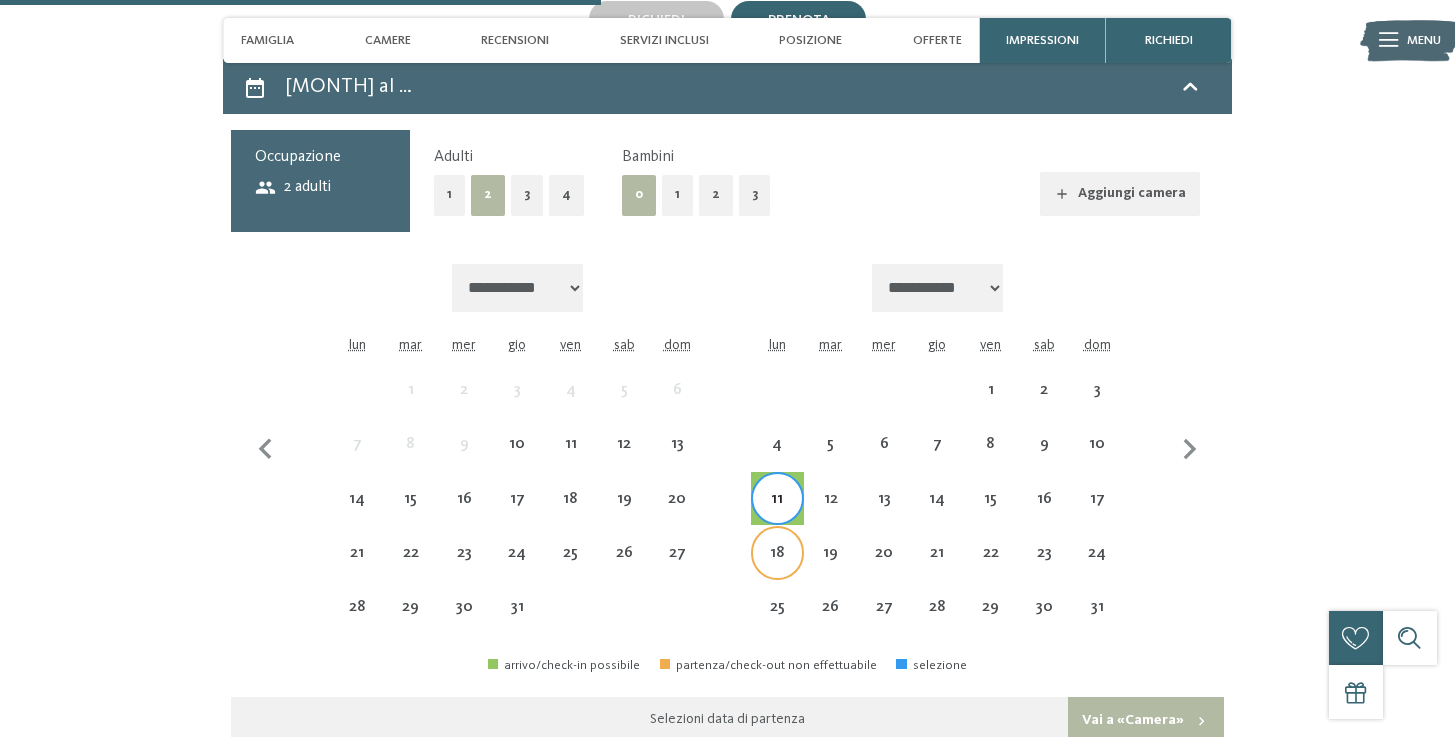 click on "18" at bounding box center [777, 552] 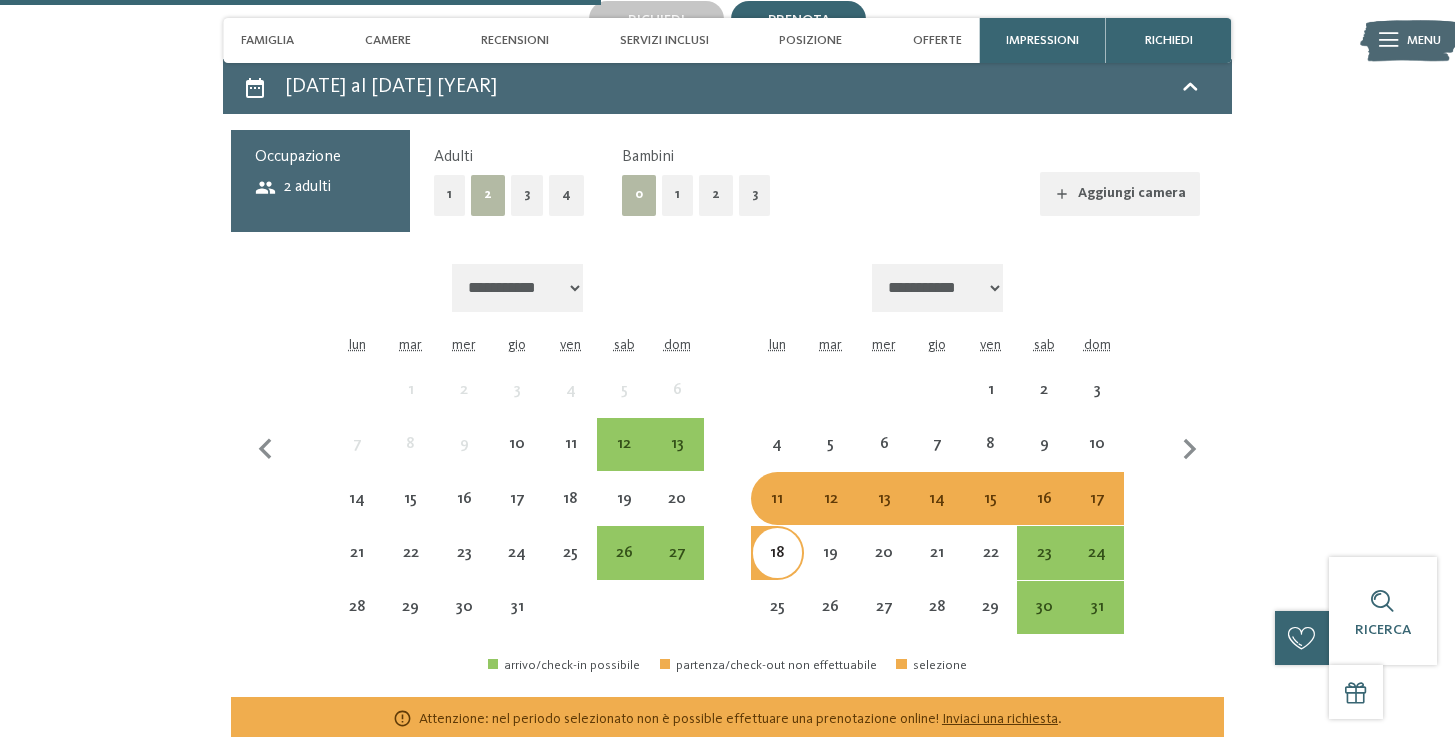 click on "1" at bounding box center [677, 195] 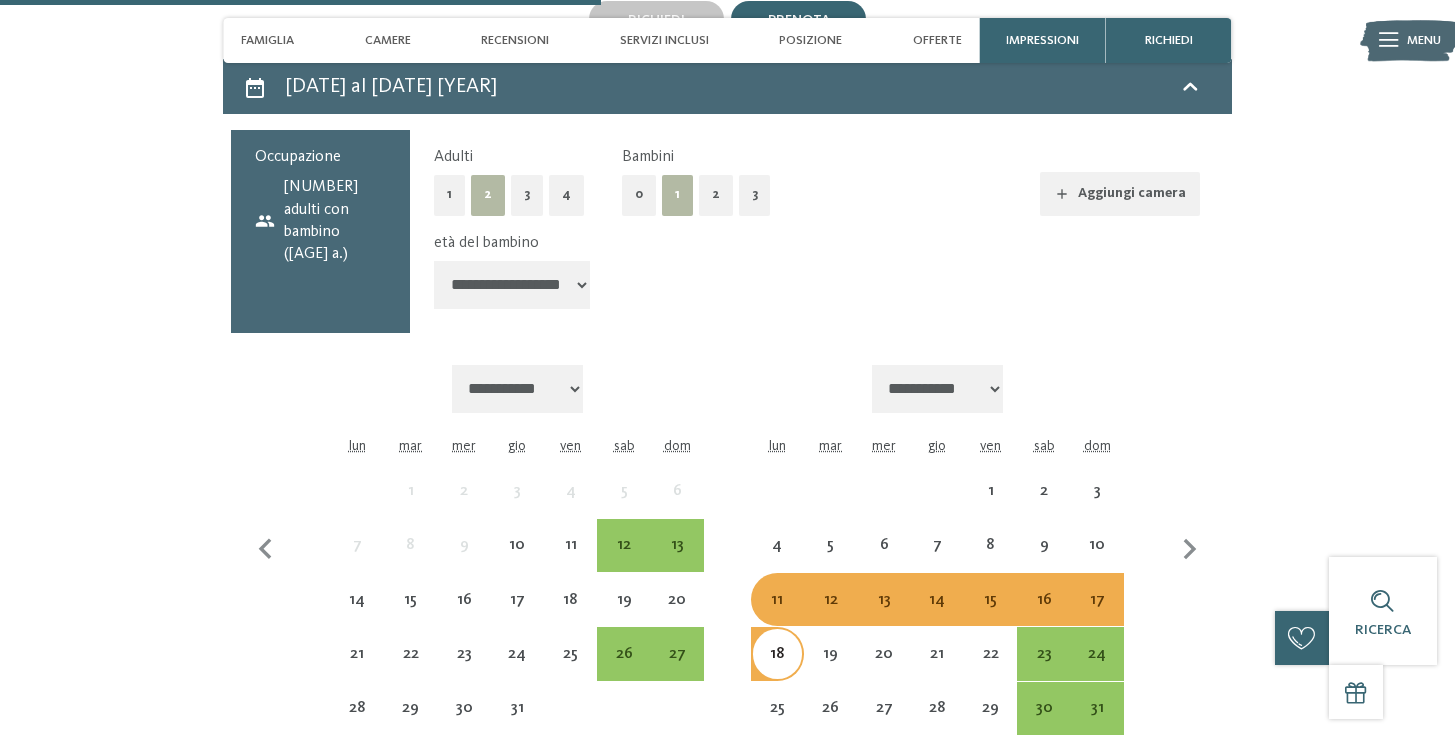 click on "| [DATE] – [DATE]" at bounding box center [512, 285] 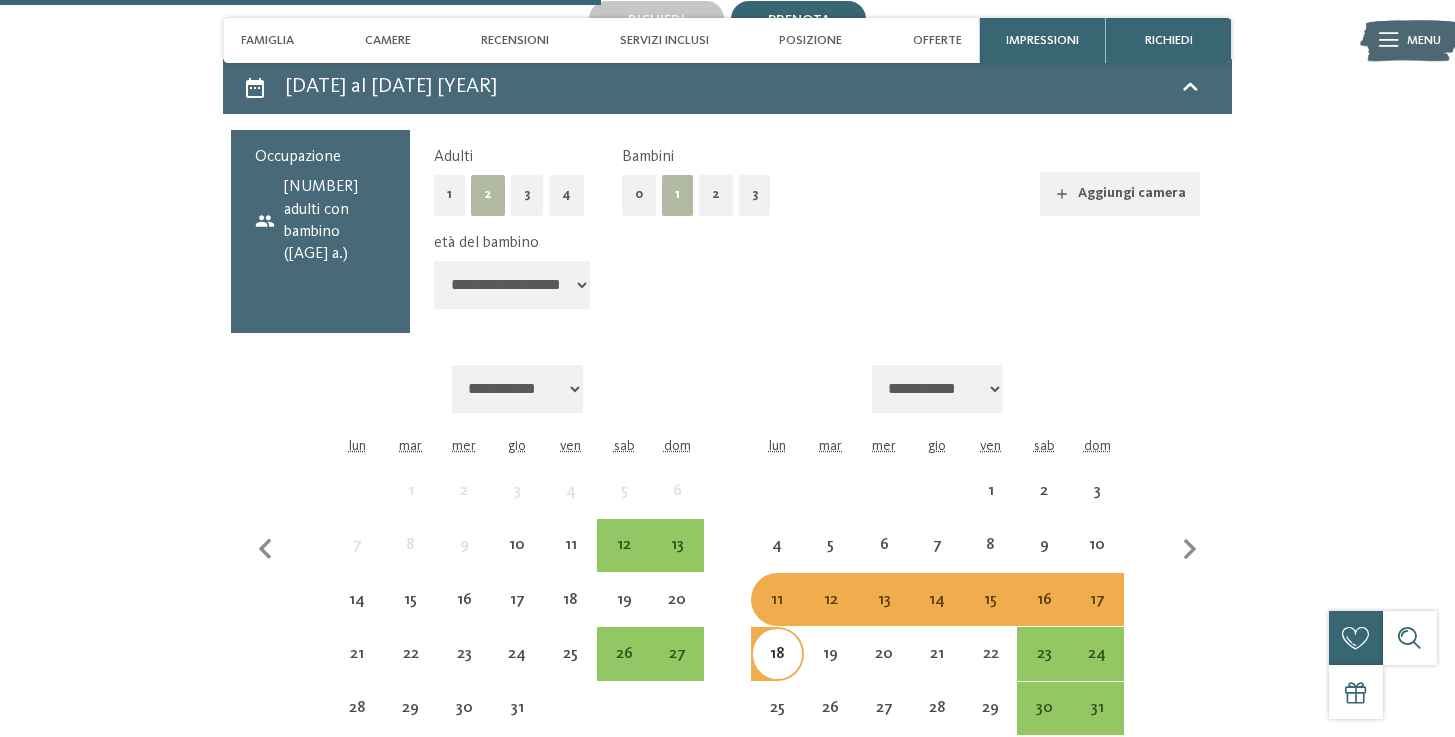 select on "*" 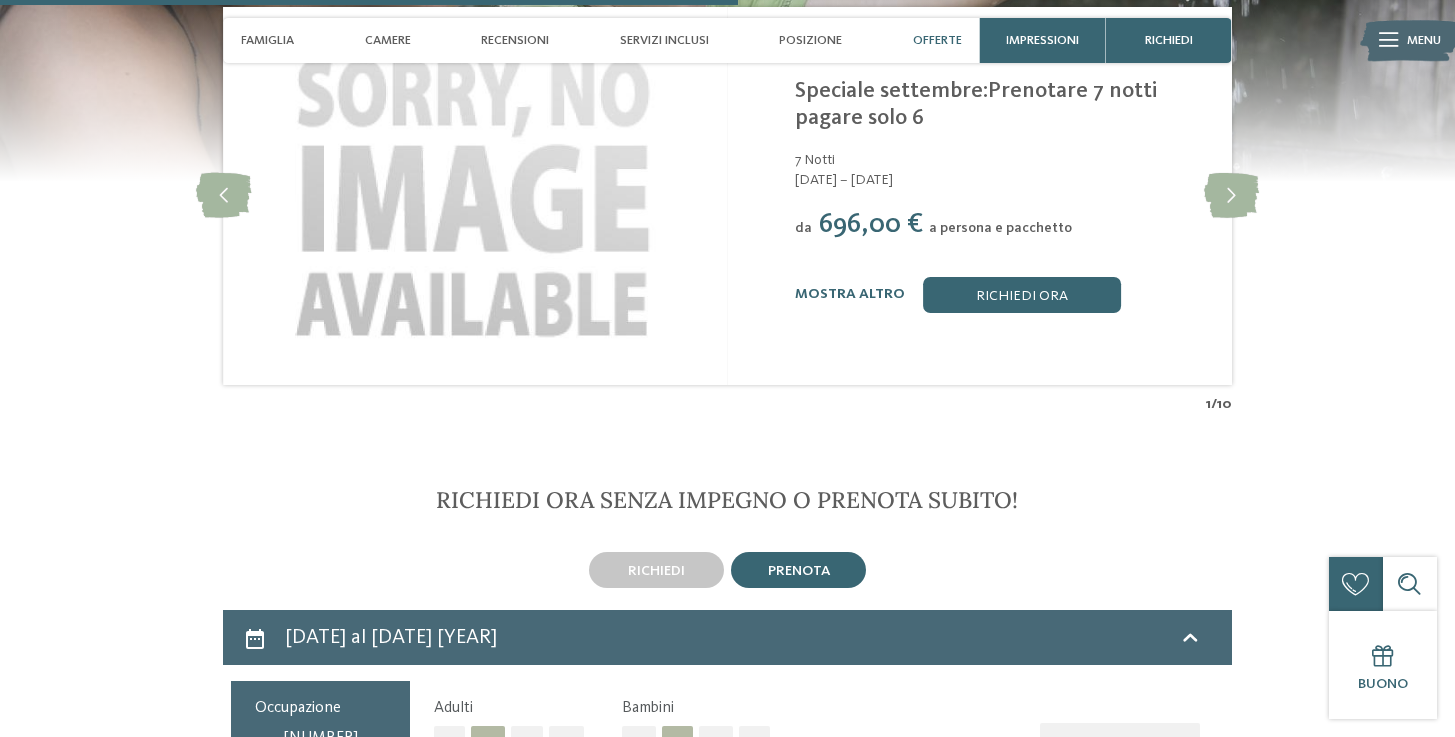 scroll, scrollTop: 2653, scrollLeft: 0, axis: vertical 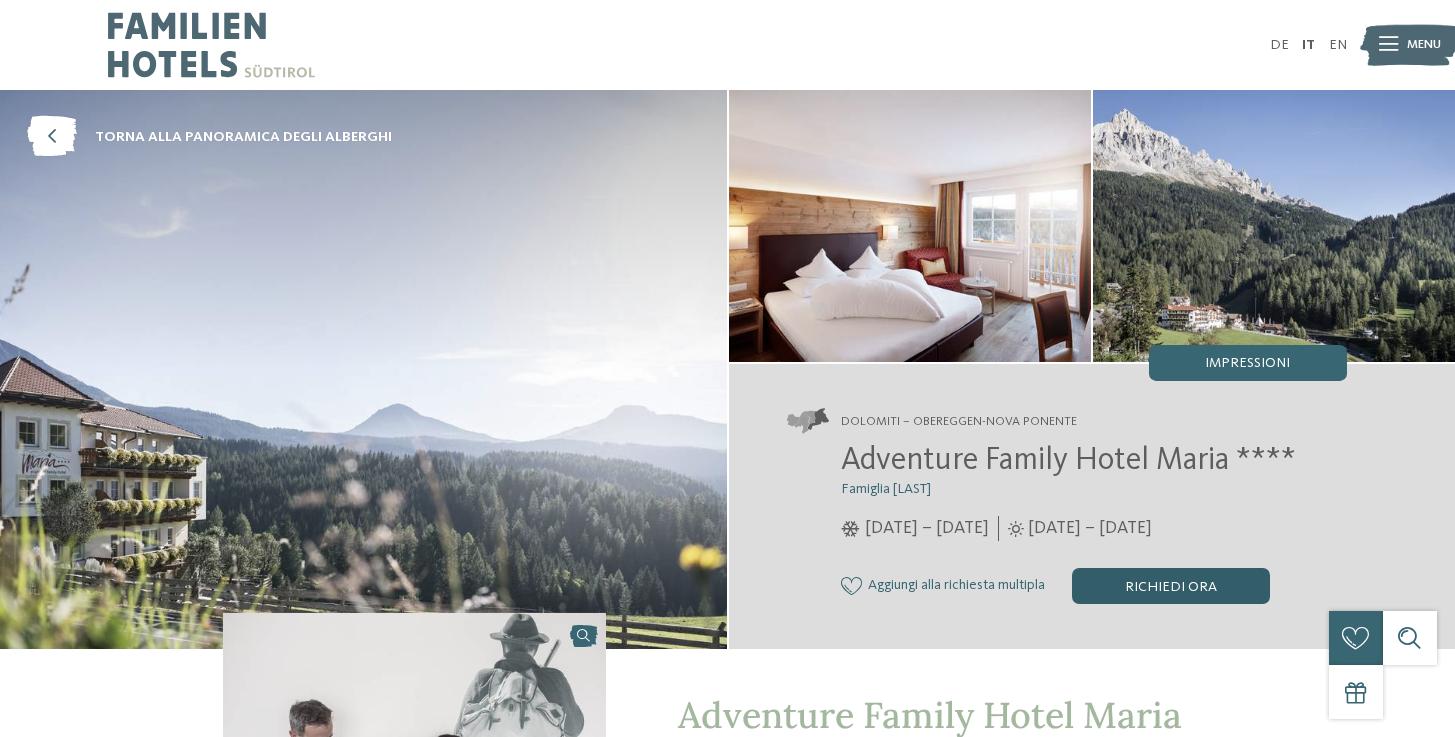 click on "Richiedi ora" at bounding box center [1171, 586] 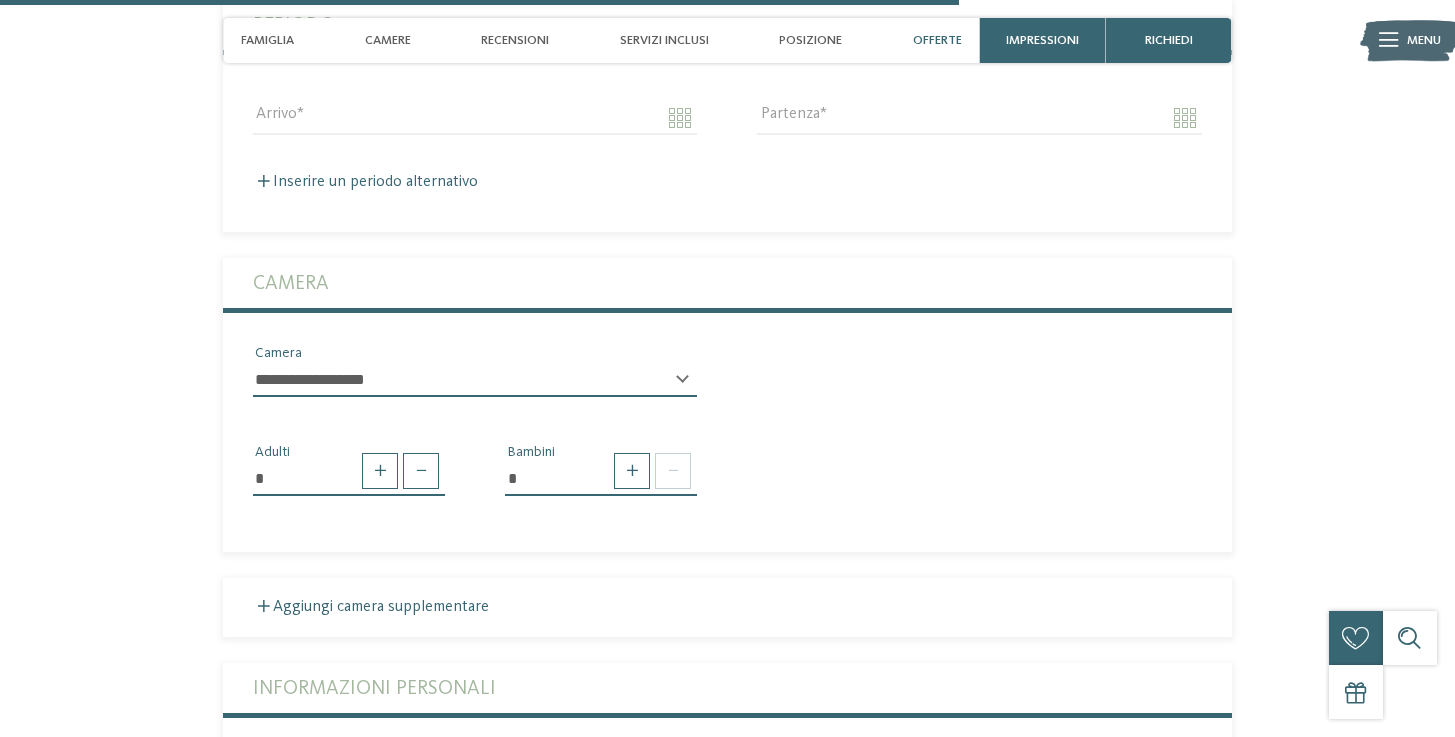 scroll, scrollTop: 3606, scrollLeft: 0, axis: vertical 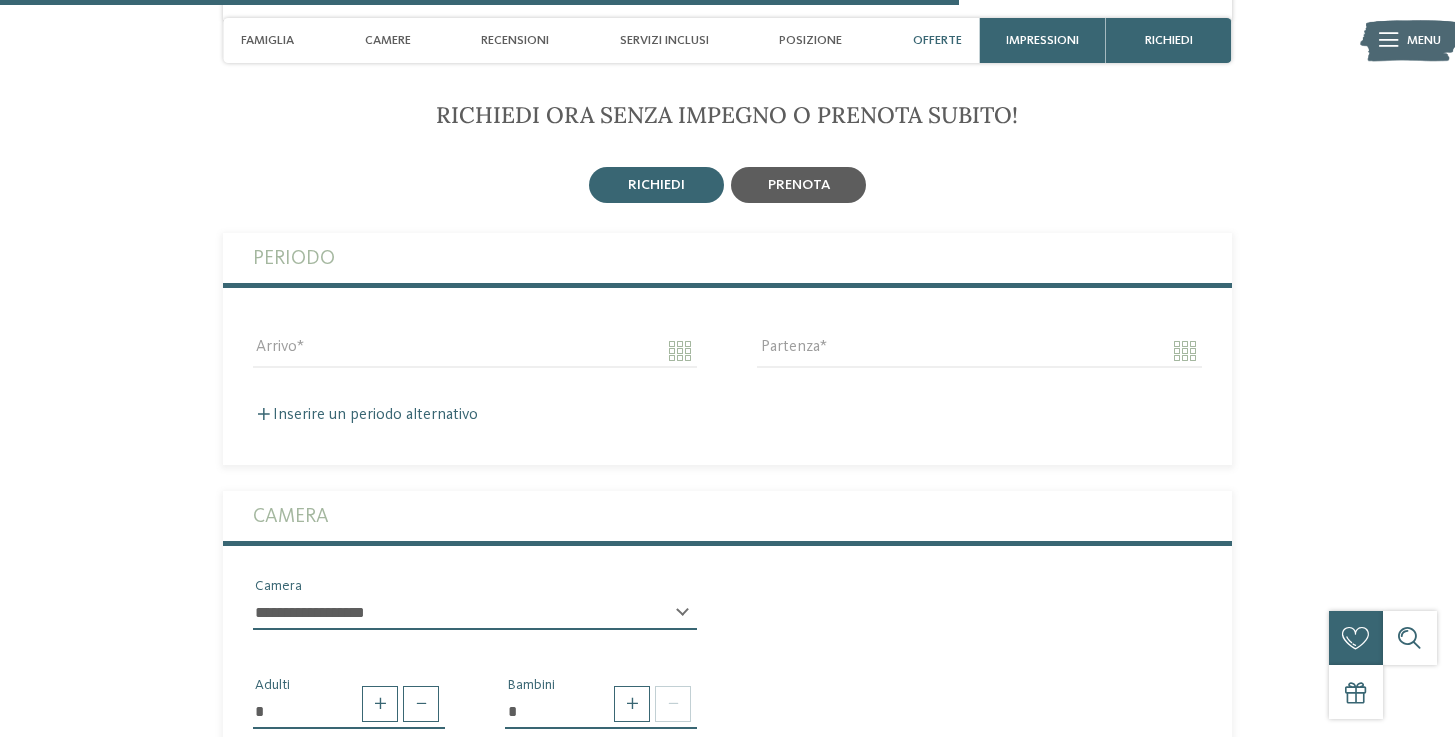 click on "prenota" at bounding box center (656, 185) 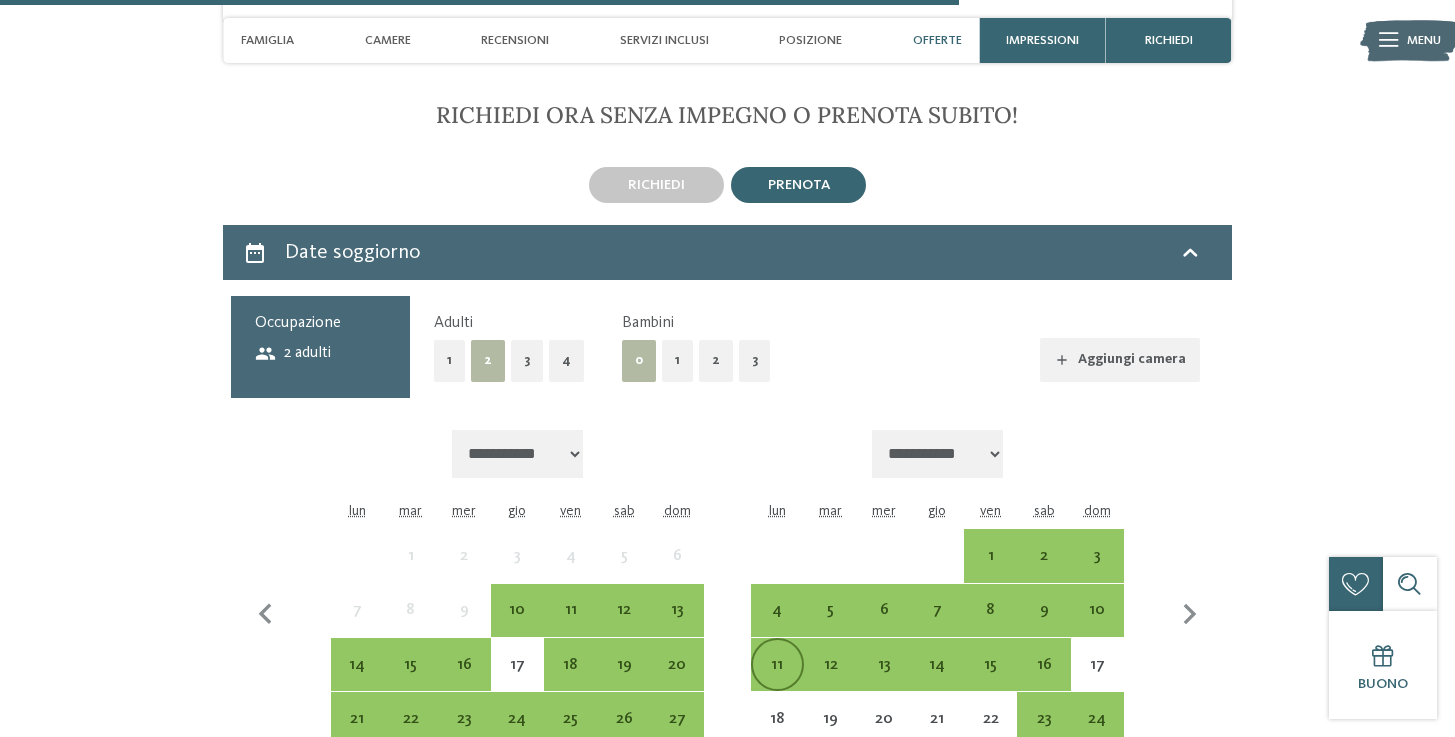 click on "11" at bounding box center (777, 681) 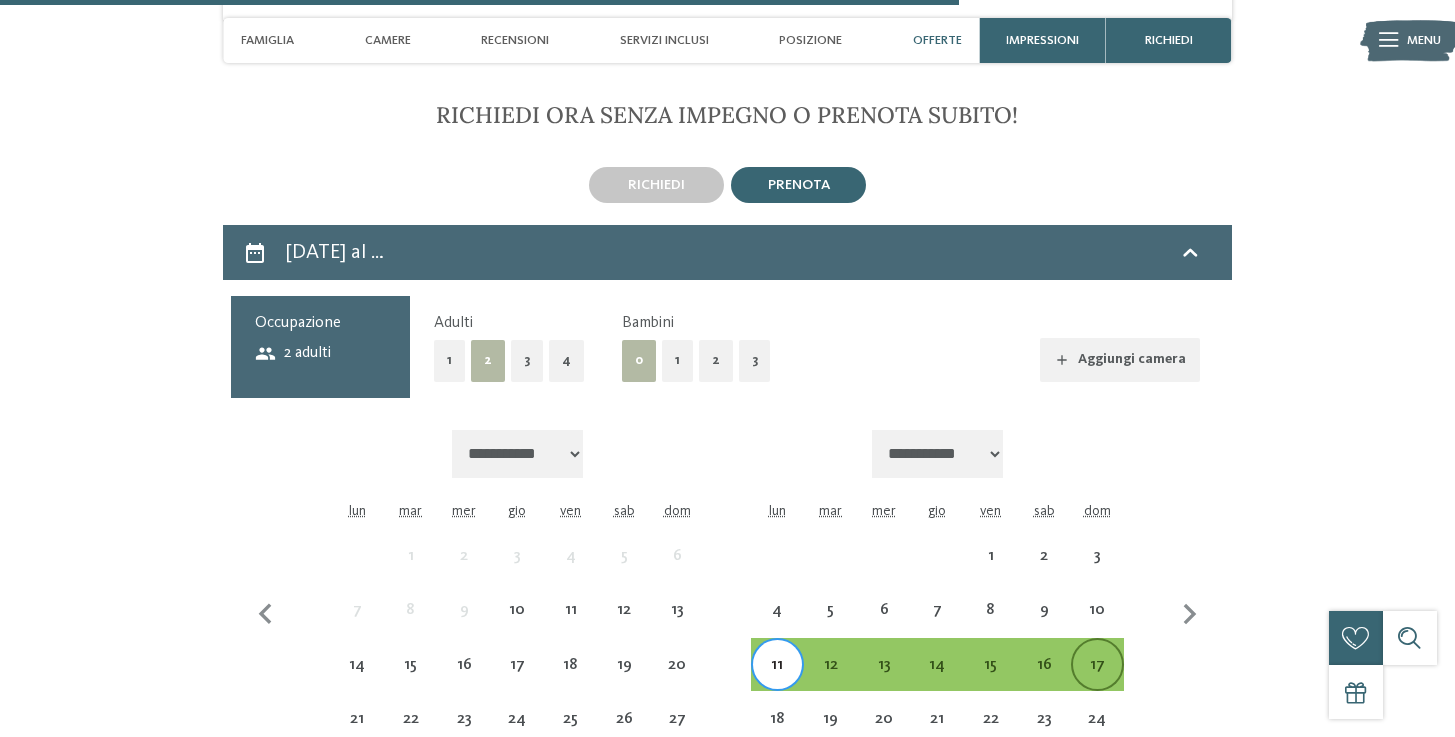 click on "17" at bounding box center (1097, 681) 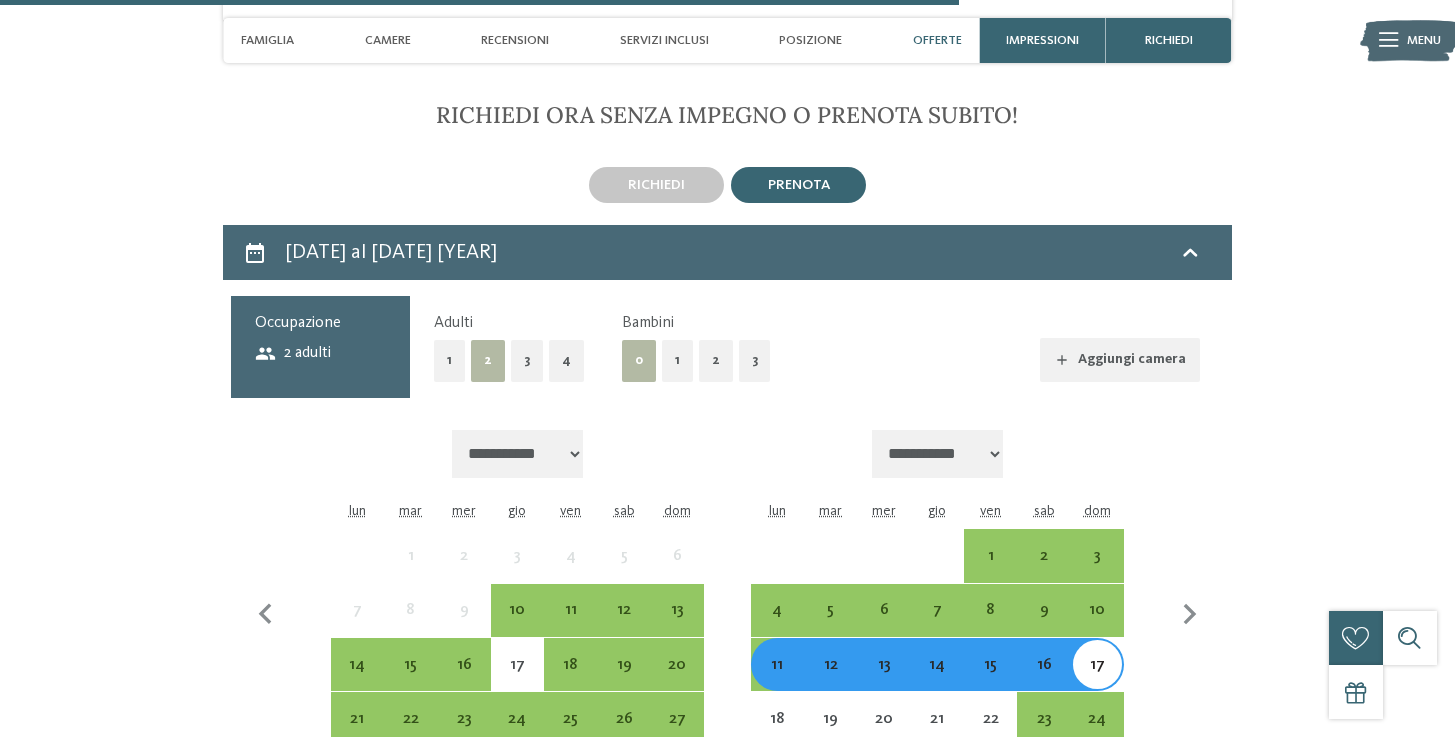 click on "1" at bounding box center (677, 360) 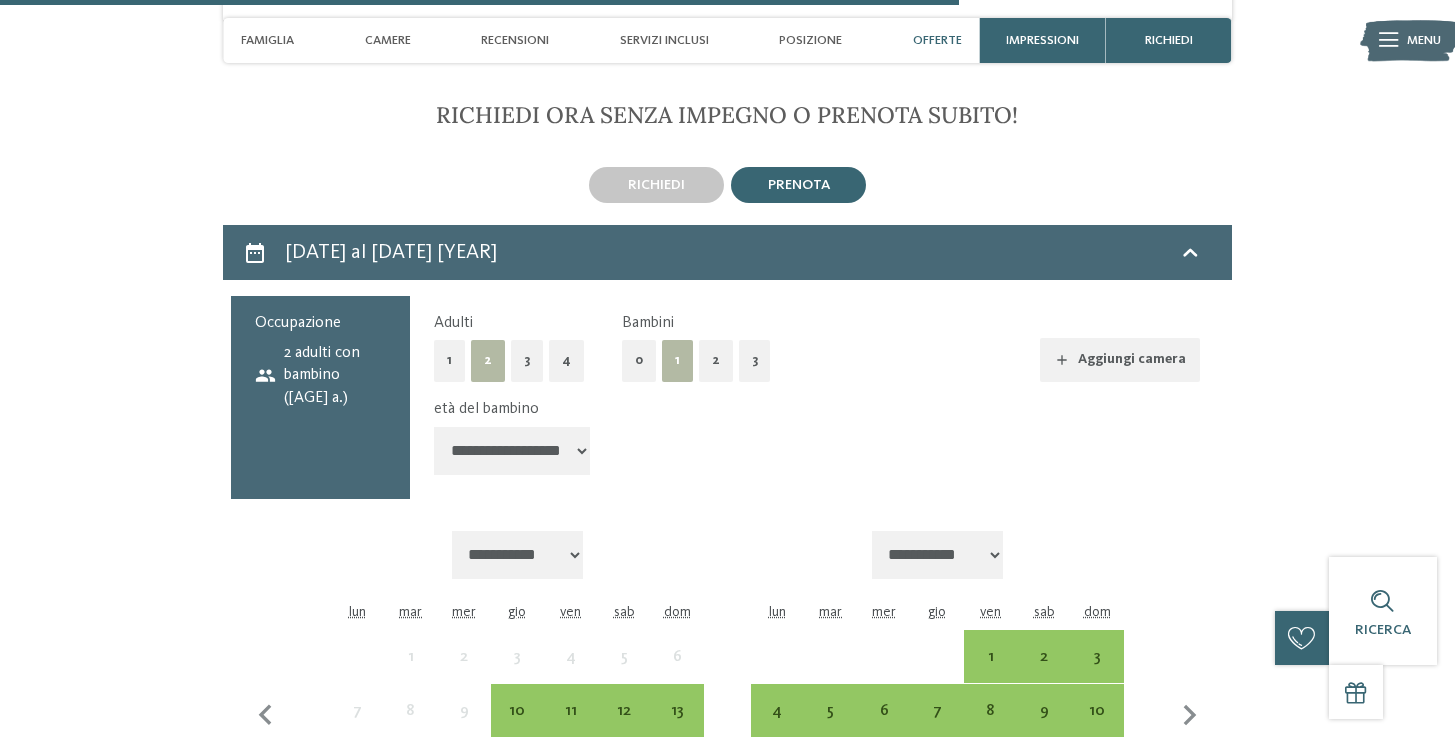 click on "| [DATE] – [DATE]" at bounding box center [512, 451] 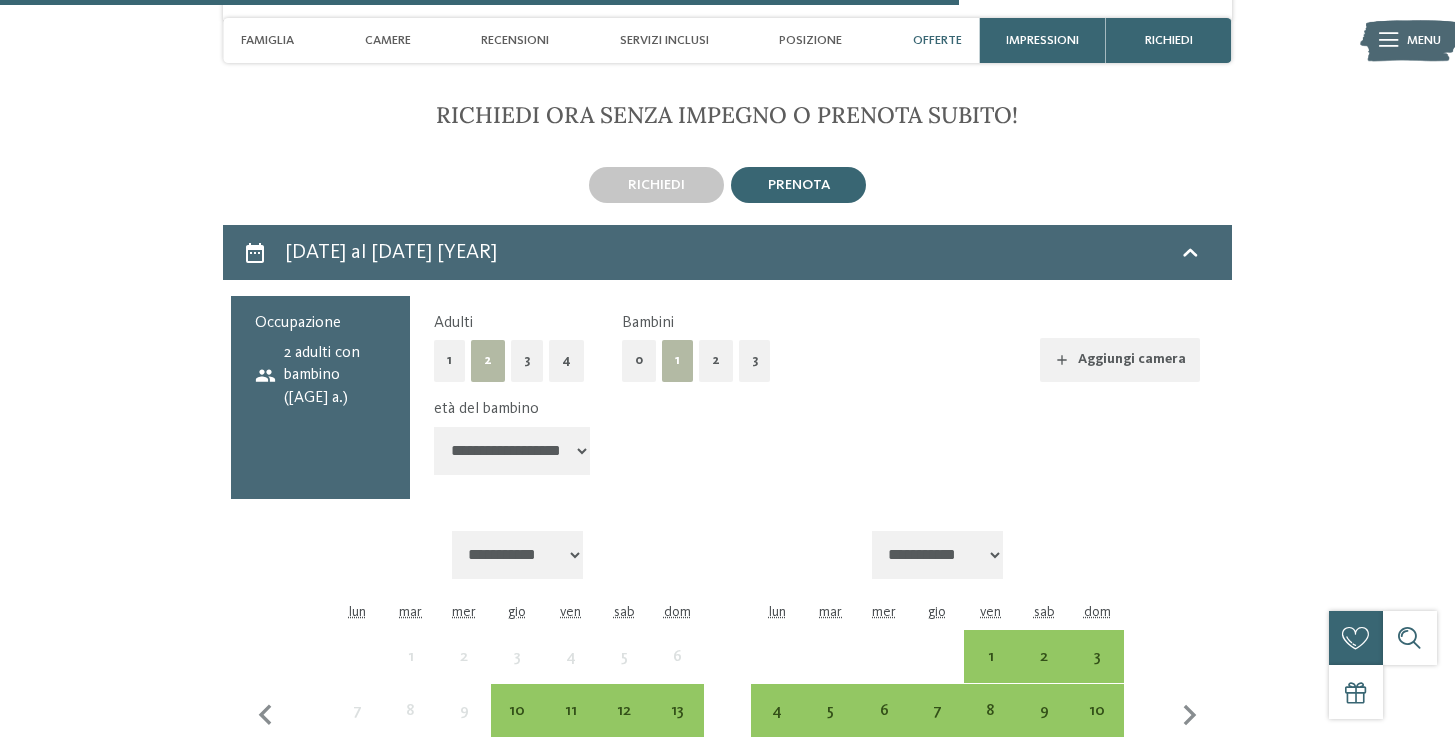 click on "**********" at bounding box center [817, 397] 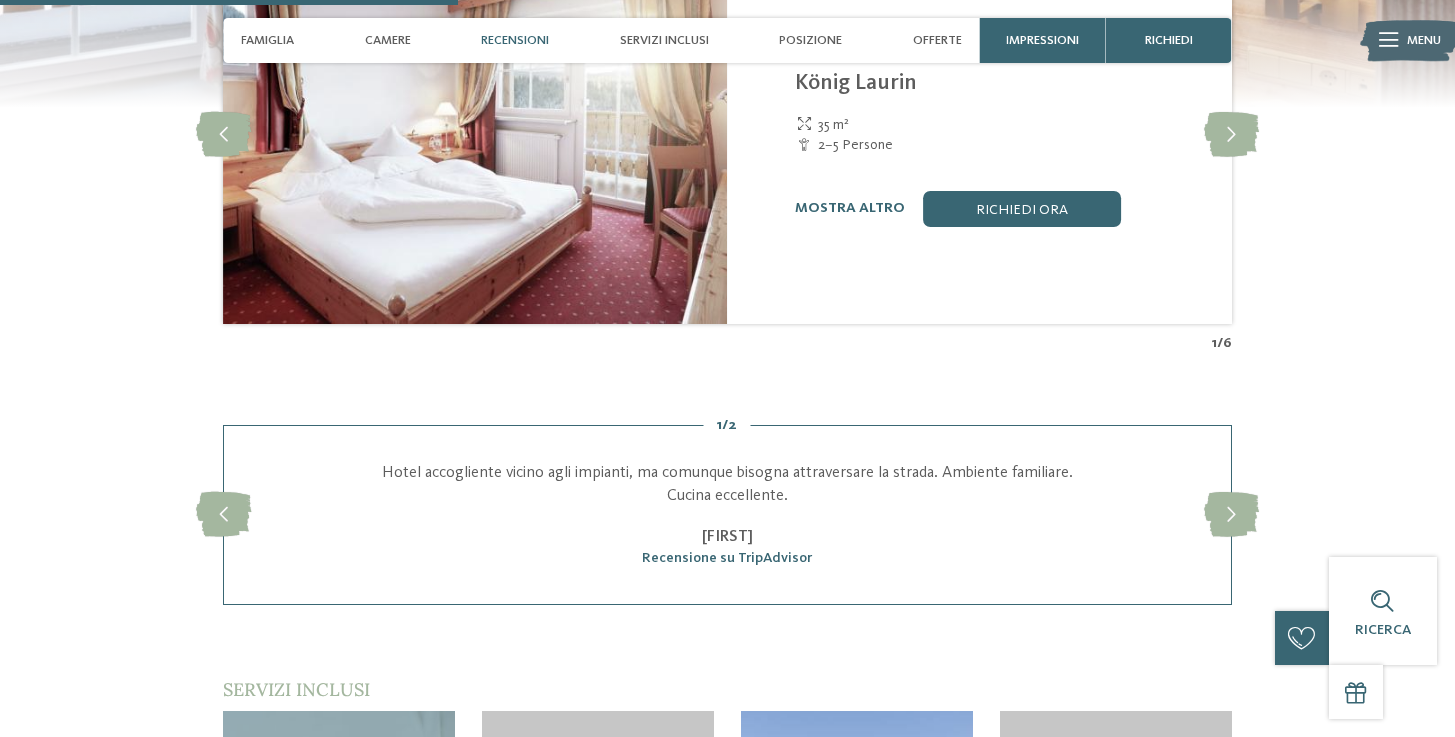 scroll, scrollTop: 2430, scrollLeft: 0, axis: vertical 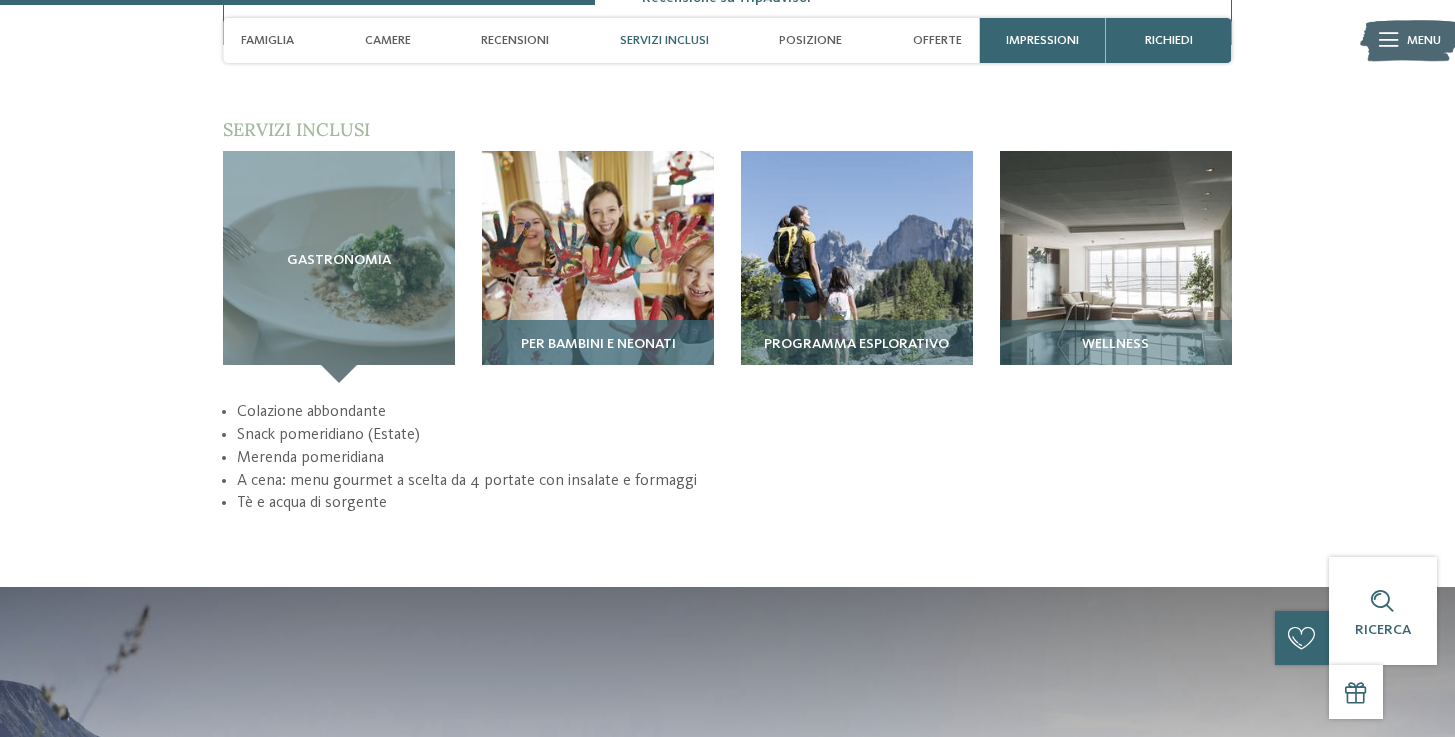 click at bounding box center (339, 267) 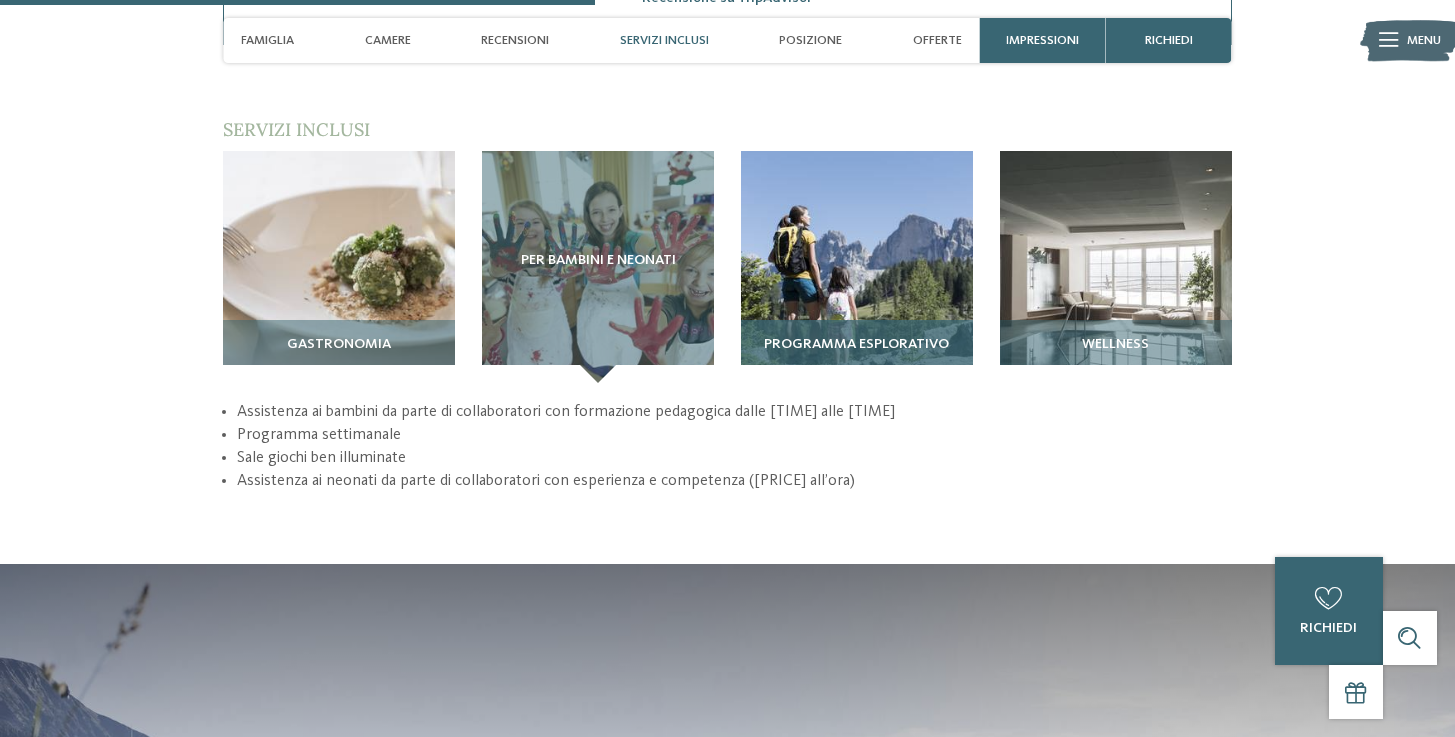 click at bounding box center [339, 267] 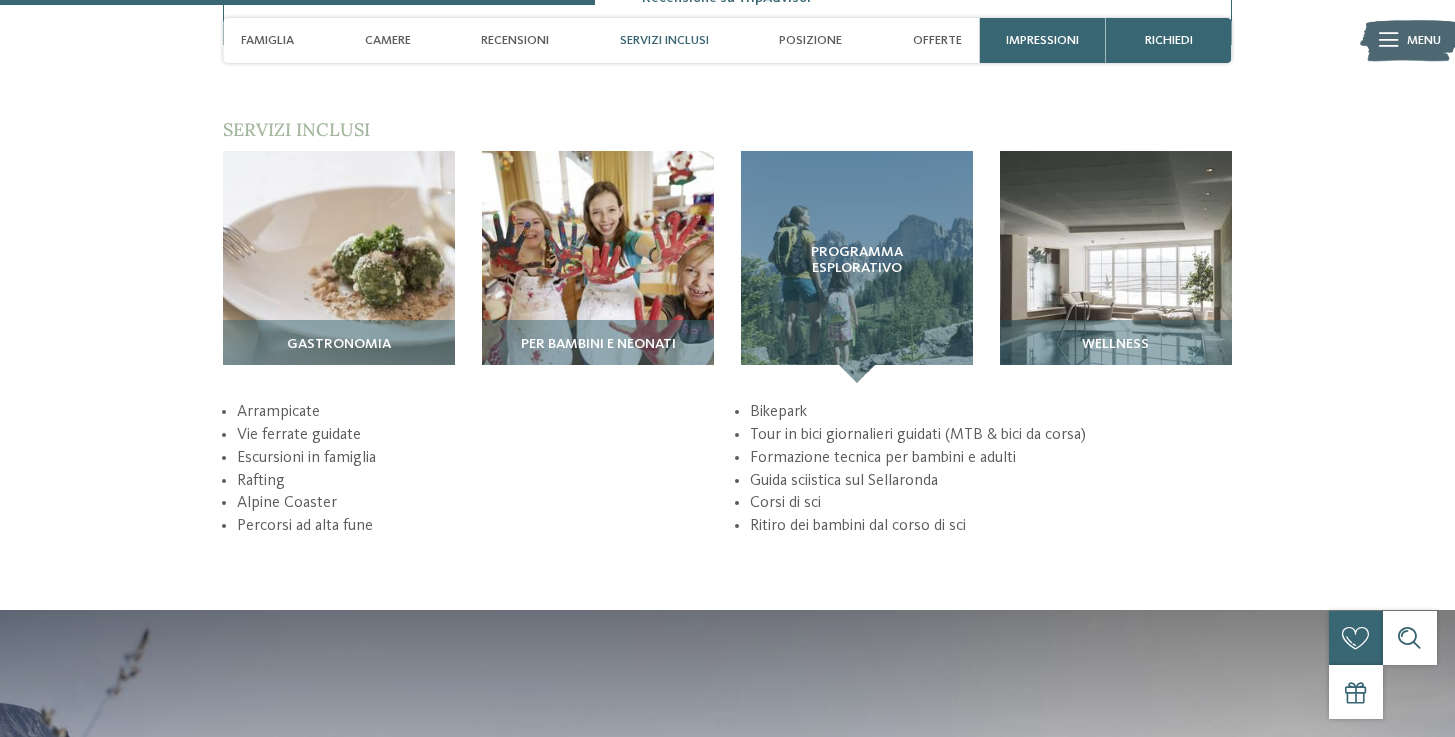 click on "Formazione tecnica per bambini e adulti" at bounding box center [991, 458] 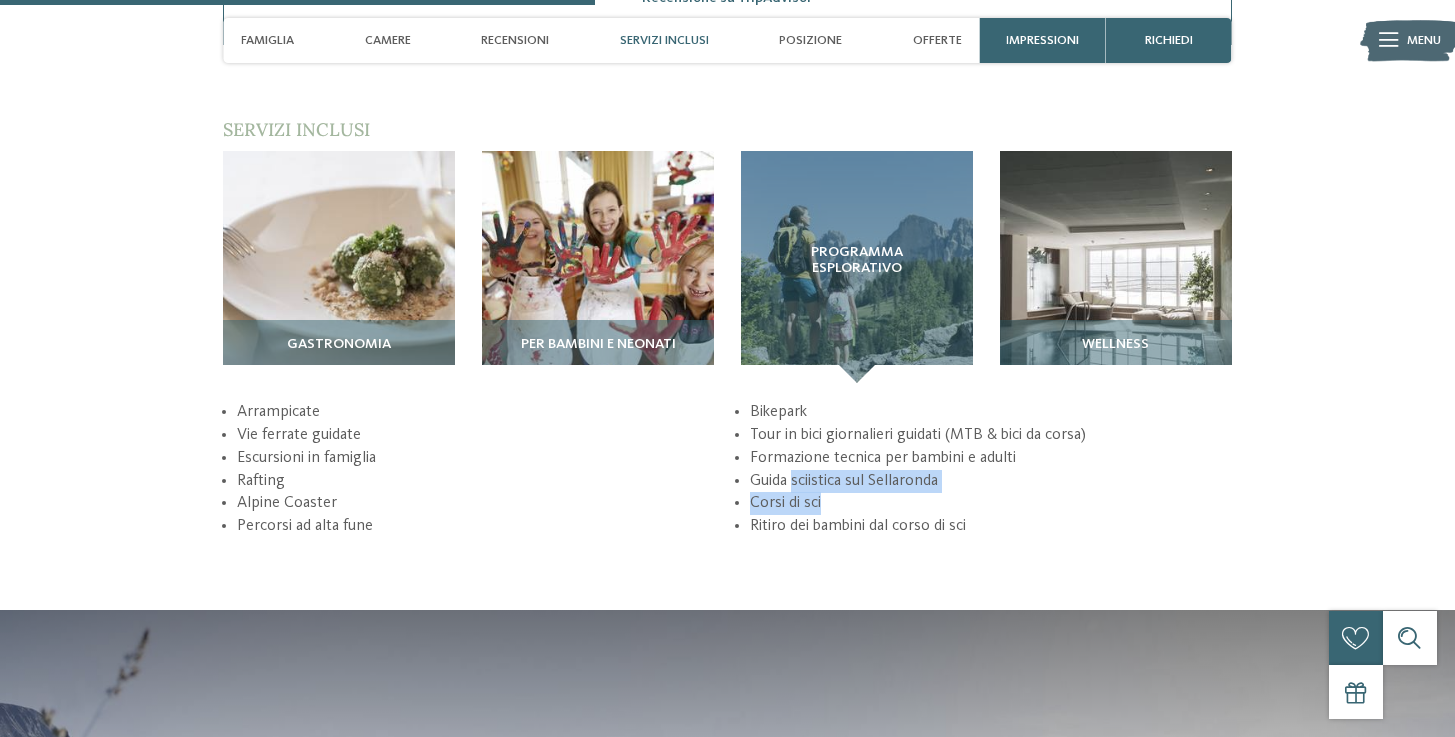 drag, startPoint x: 906, startPoint y: 495, endPoint x: 918, endPoint y: 494, distance: 12.0415945 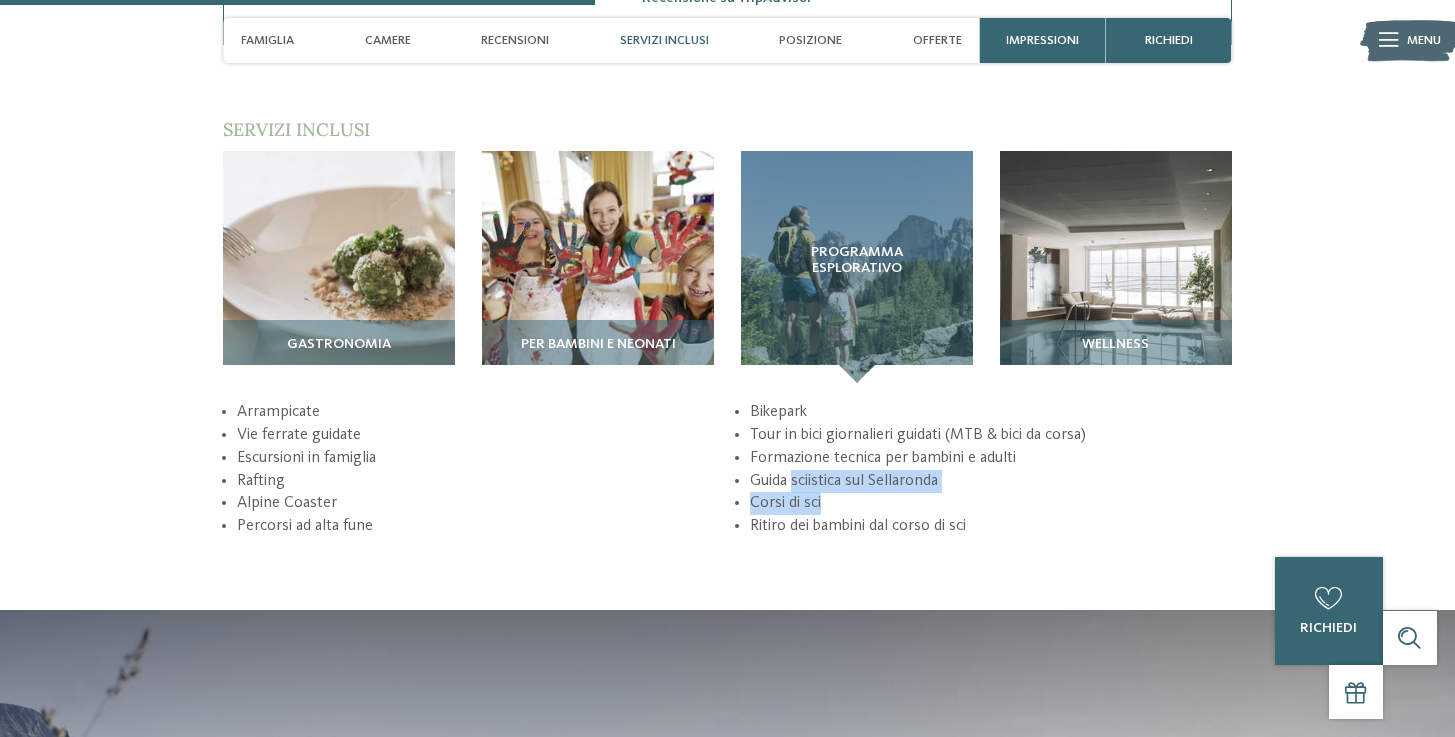click on "Guida sciistica sul Sellaronda" at bounding box center (991, 481) 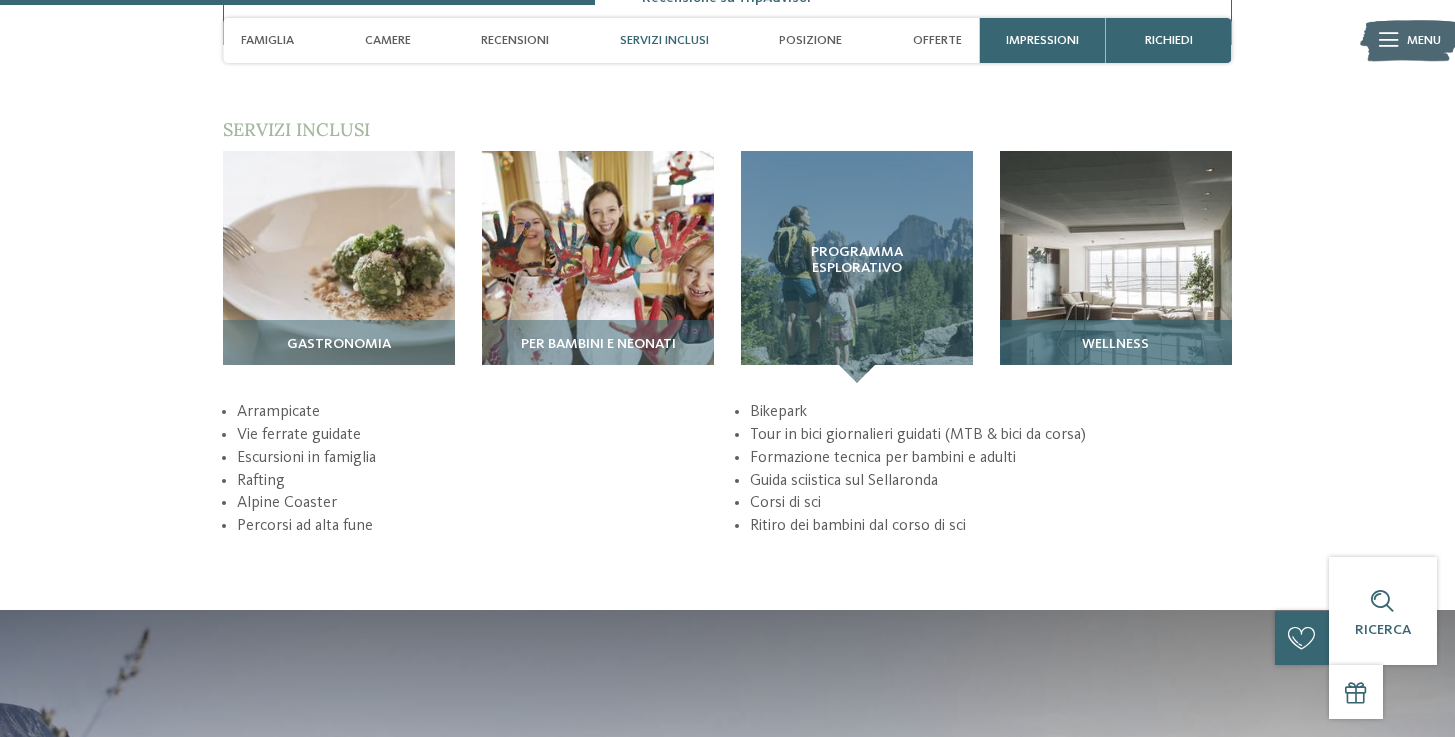 click at bounding box center [339, 267] 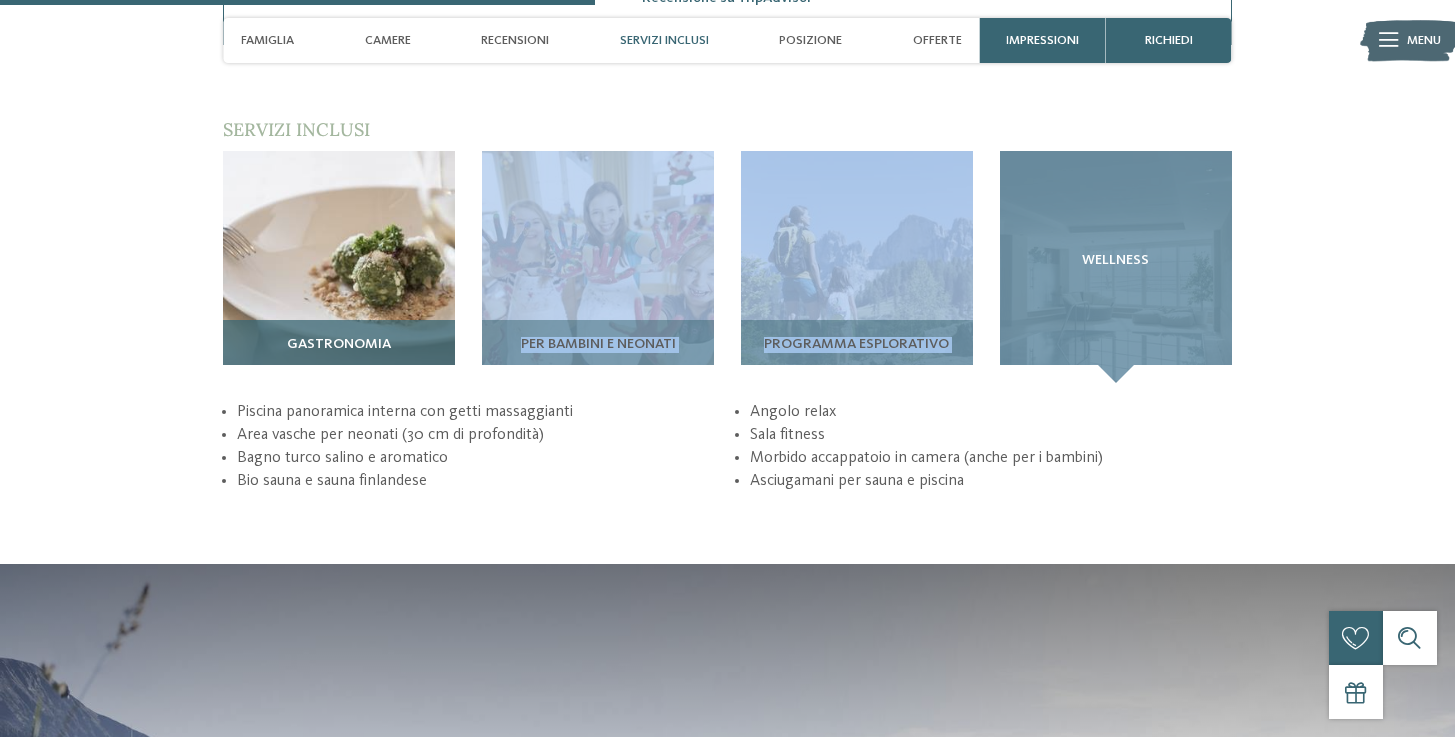 drag, startPoint x: 1051, startPoint y: 250, endPoint x: 432, endPoint y: 252, distance: 619.00323 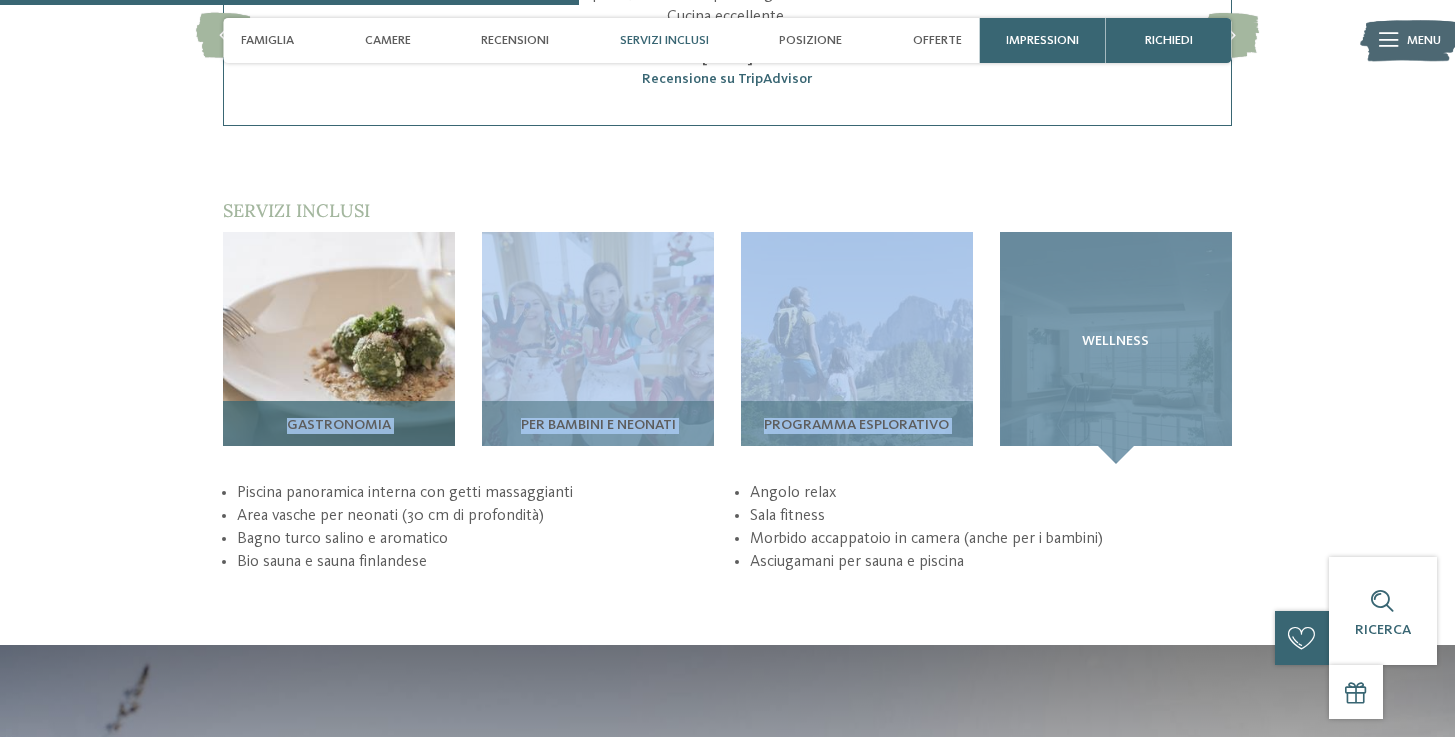 scroll, scrollTop: 1944, scrollLeft: 0, axis: vertical 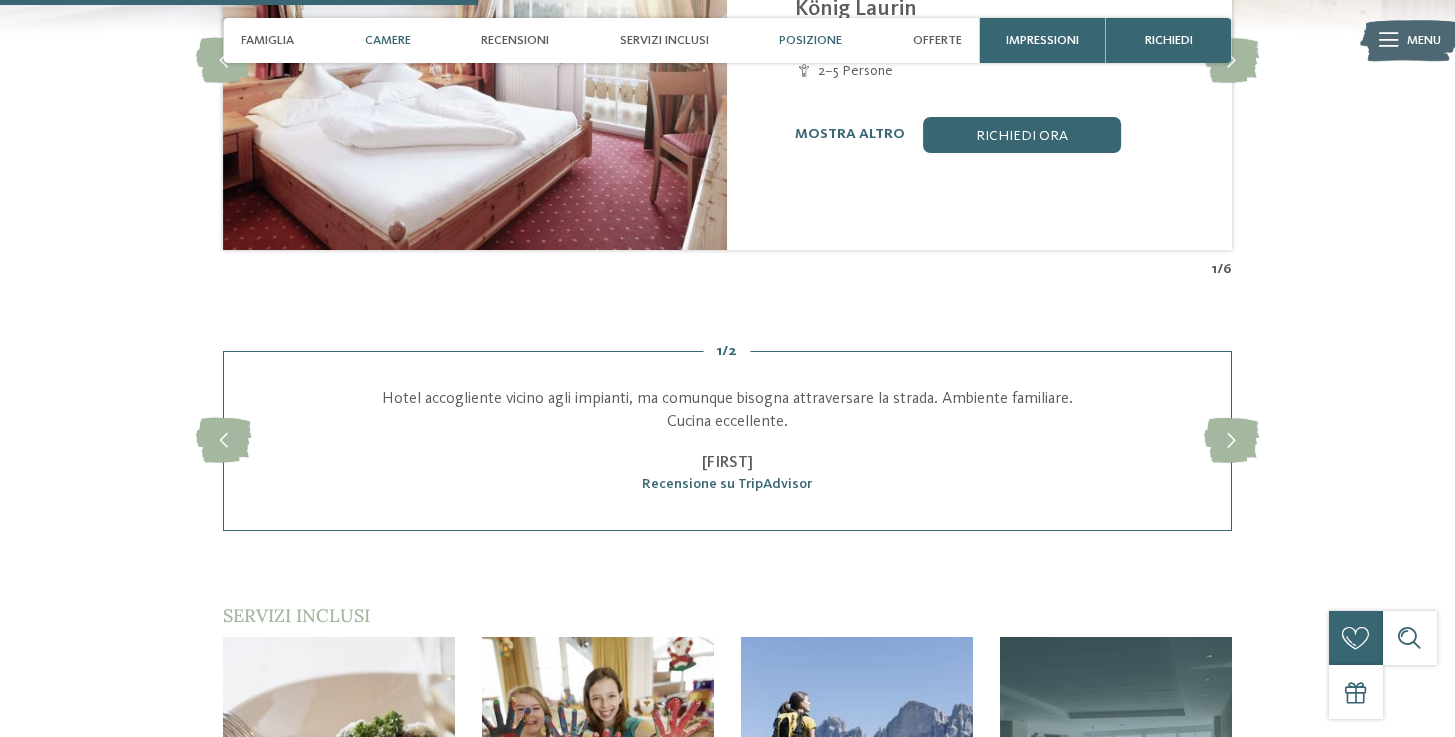 click on "Posizione" at bounding box center [810, 40] 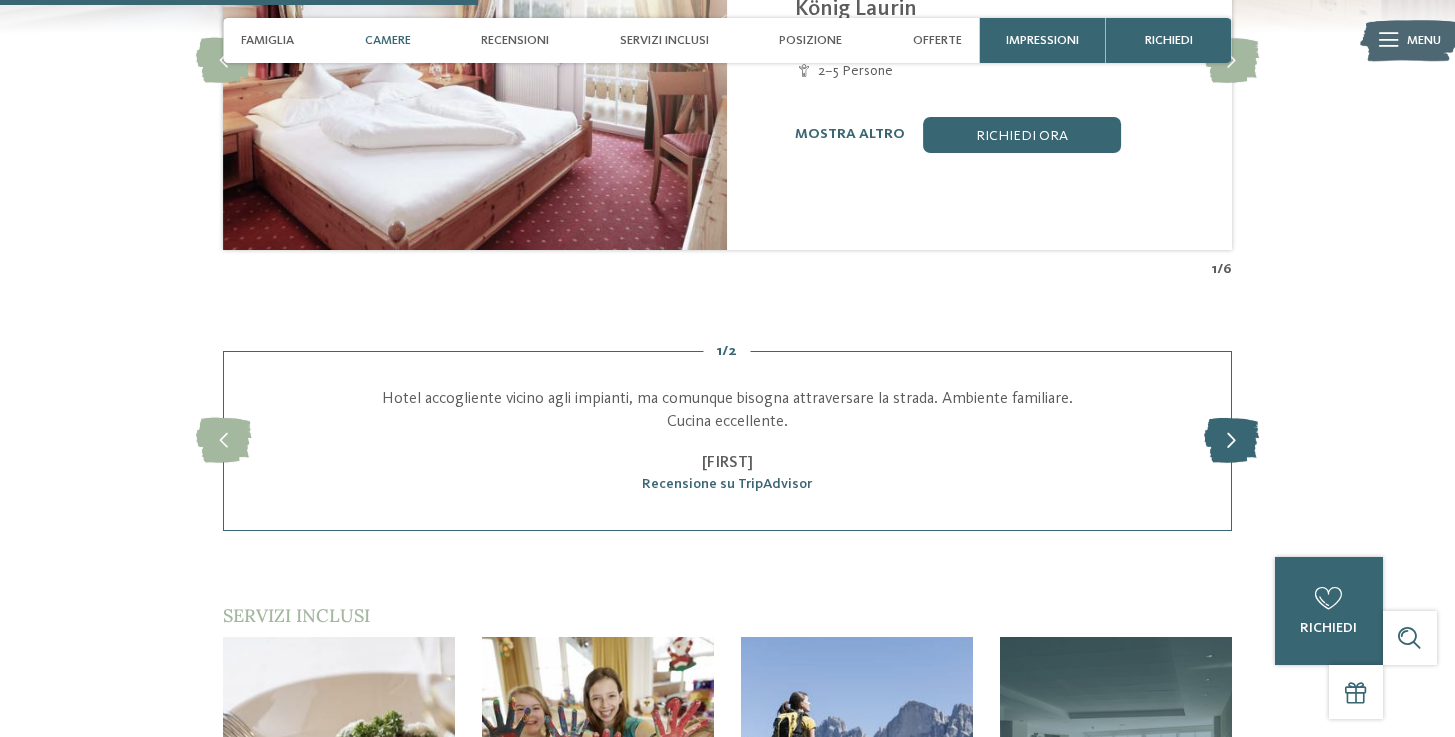 click at bounding box center [1231, 441] 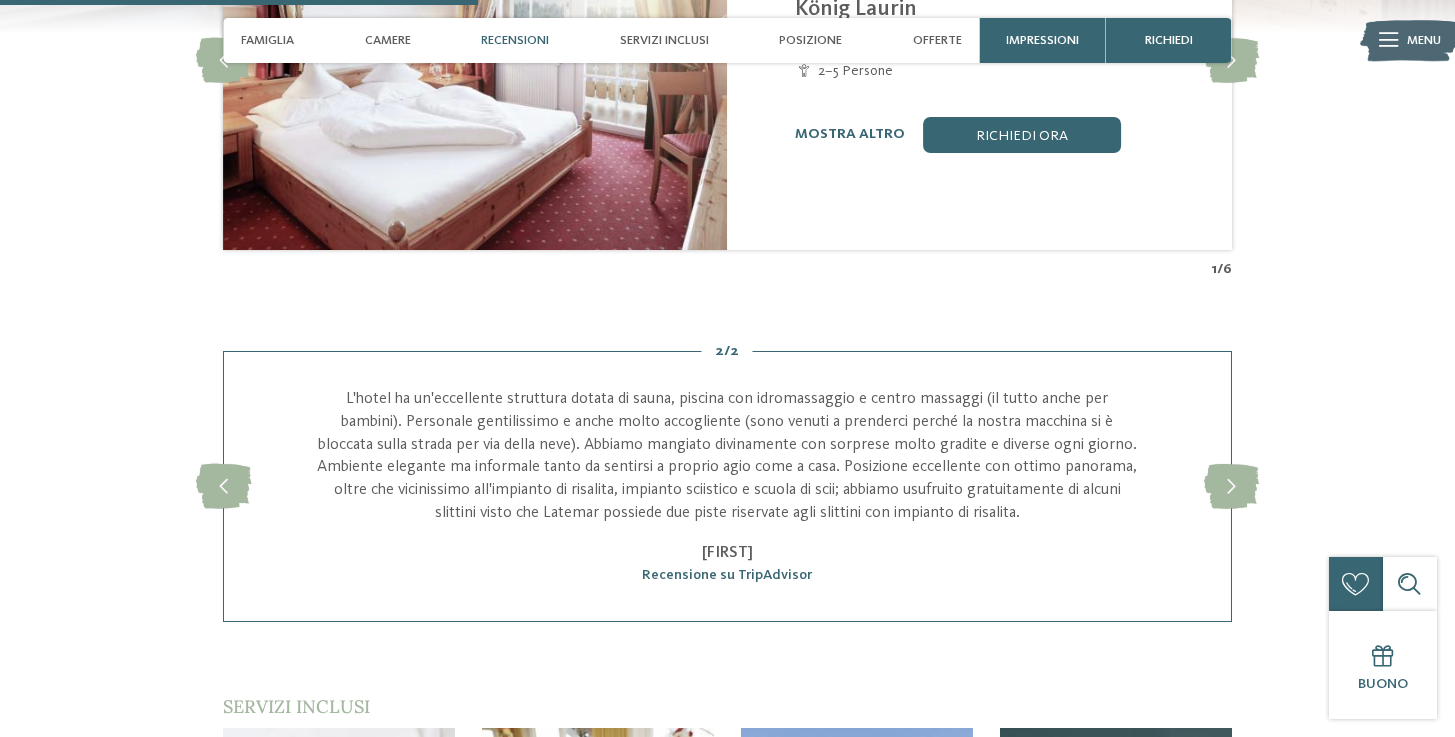 scroll, scrollTop: 1710, scrollLeft: 0, axis: vertical 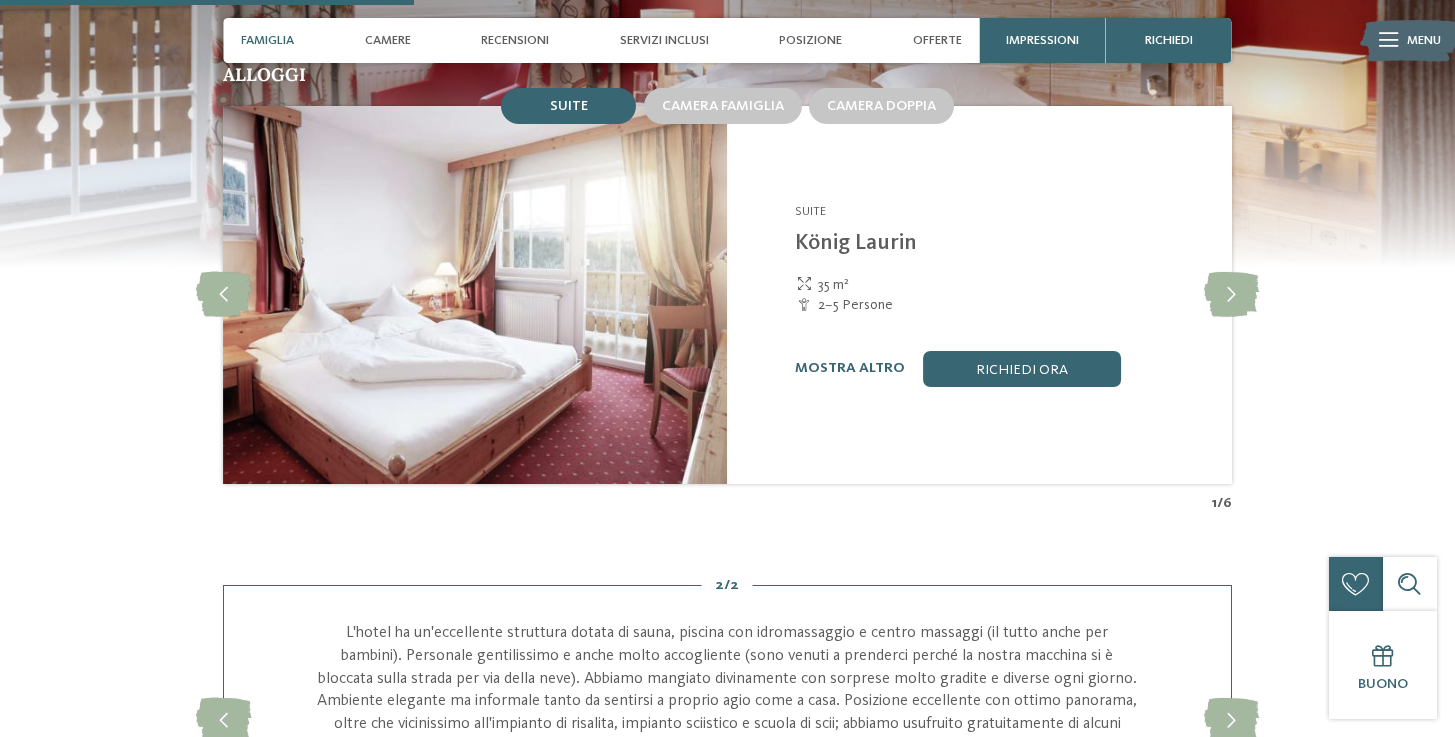 click on "Famiglia" at bounding box center (267, 40) 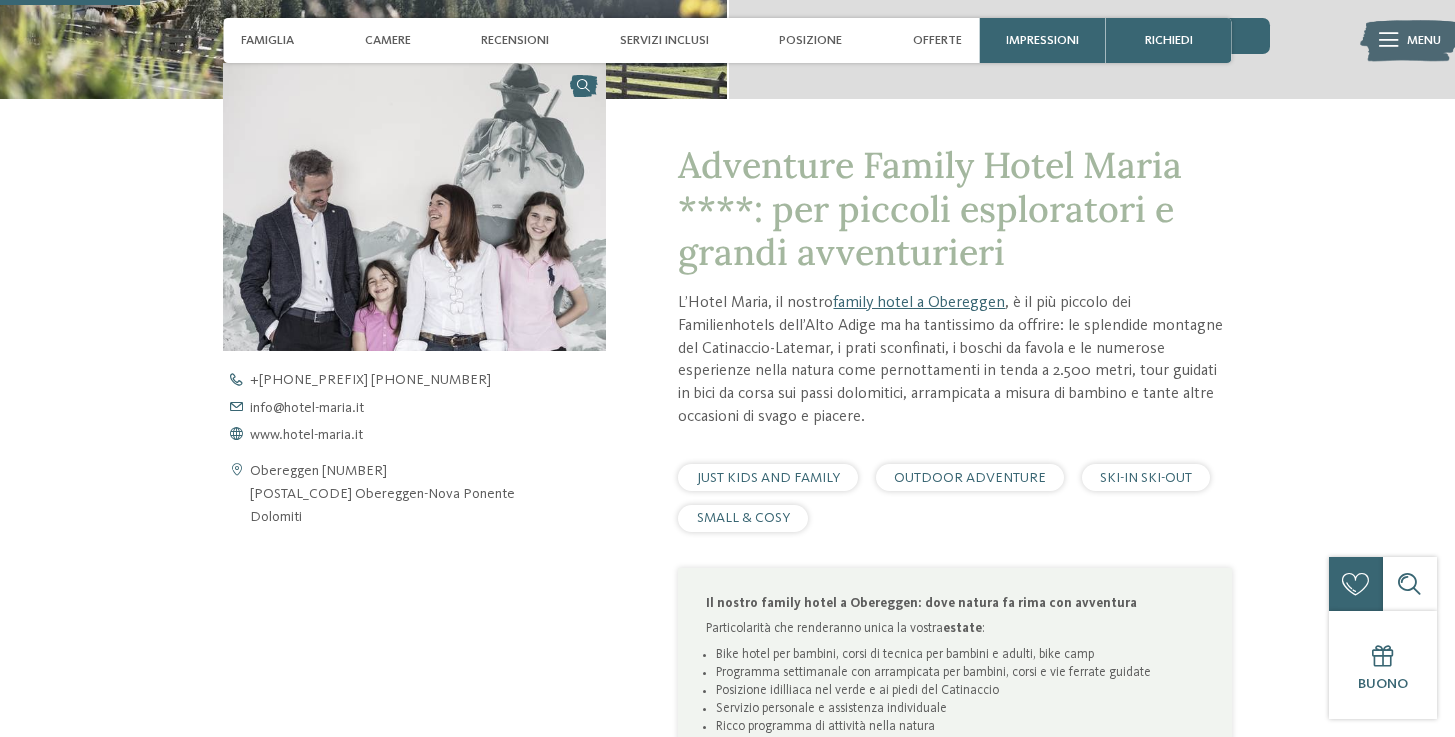 scroll, scrollTop: 539, scrollLeft: 0, axis: vertical 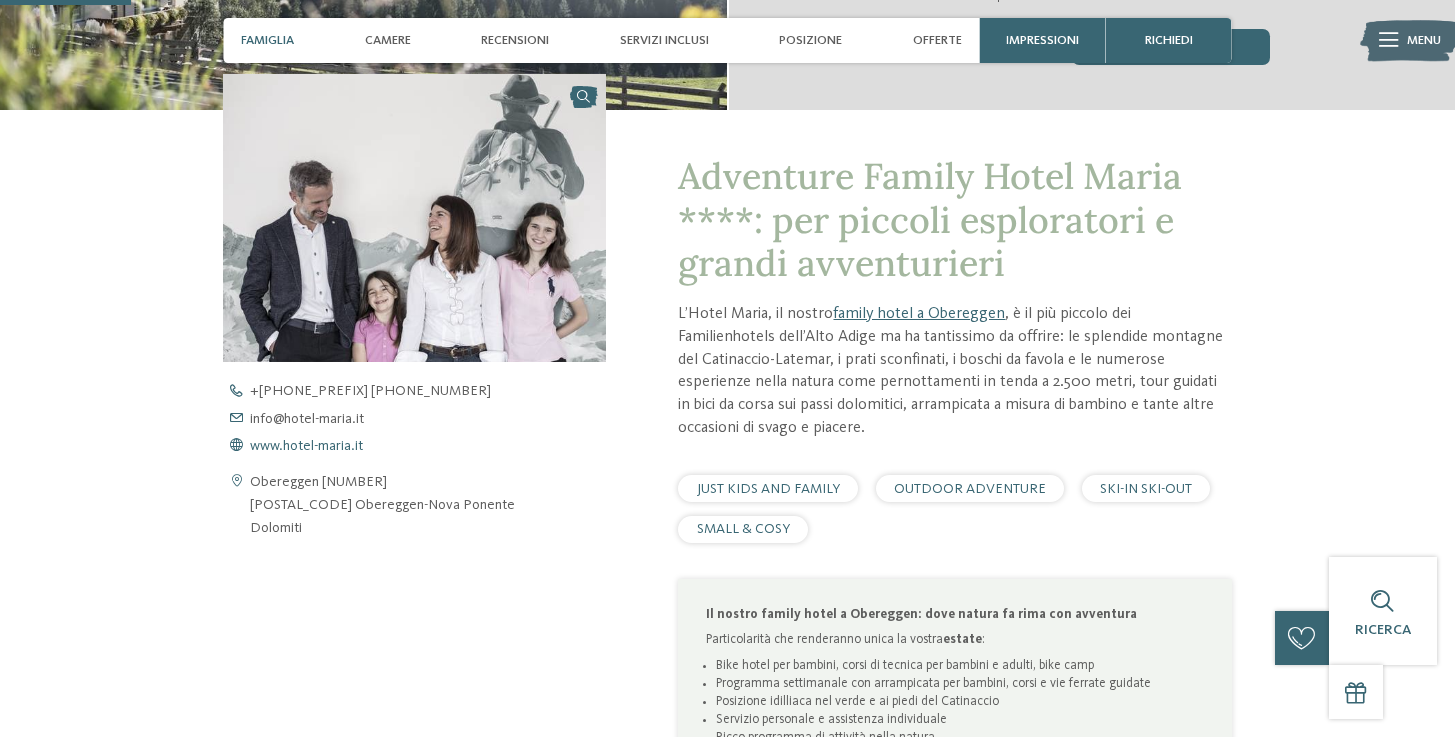 click on "www.hotel-maria.it" at bounding box center [306, 445] 